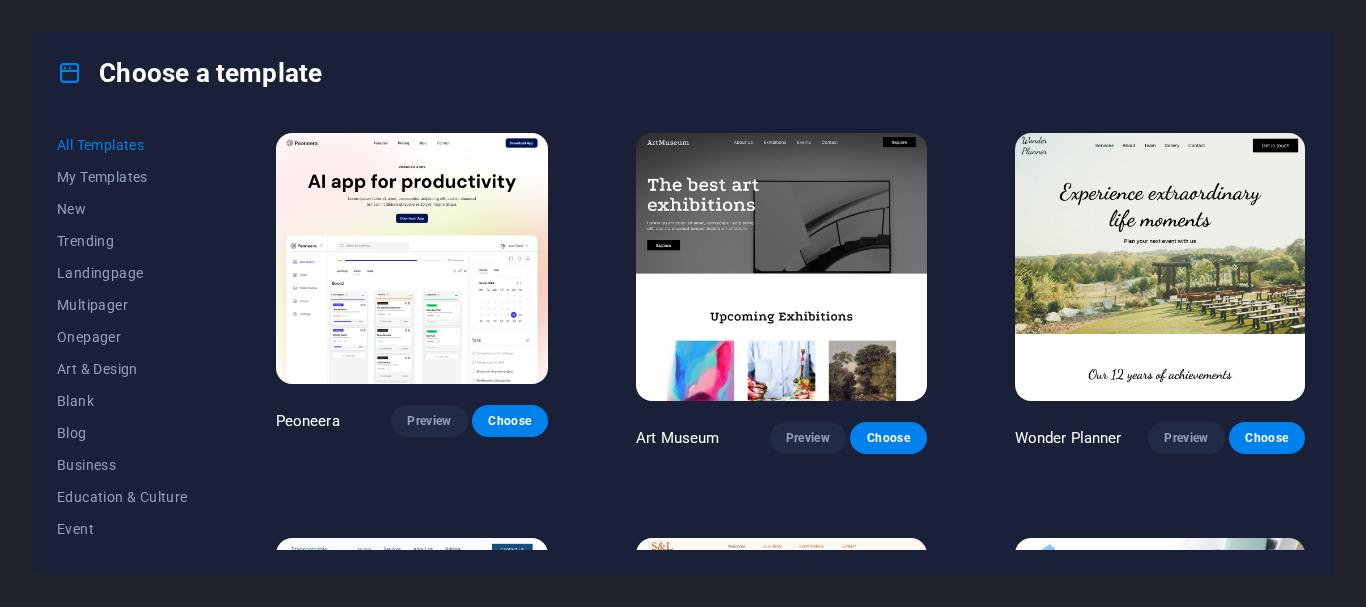scroll, scrollTop: 0, scrollLeft: 0, axis: both 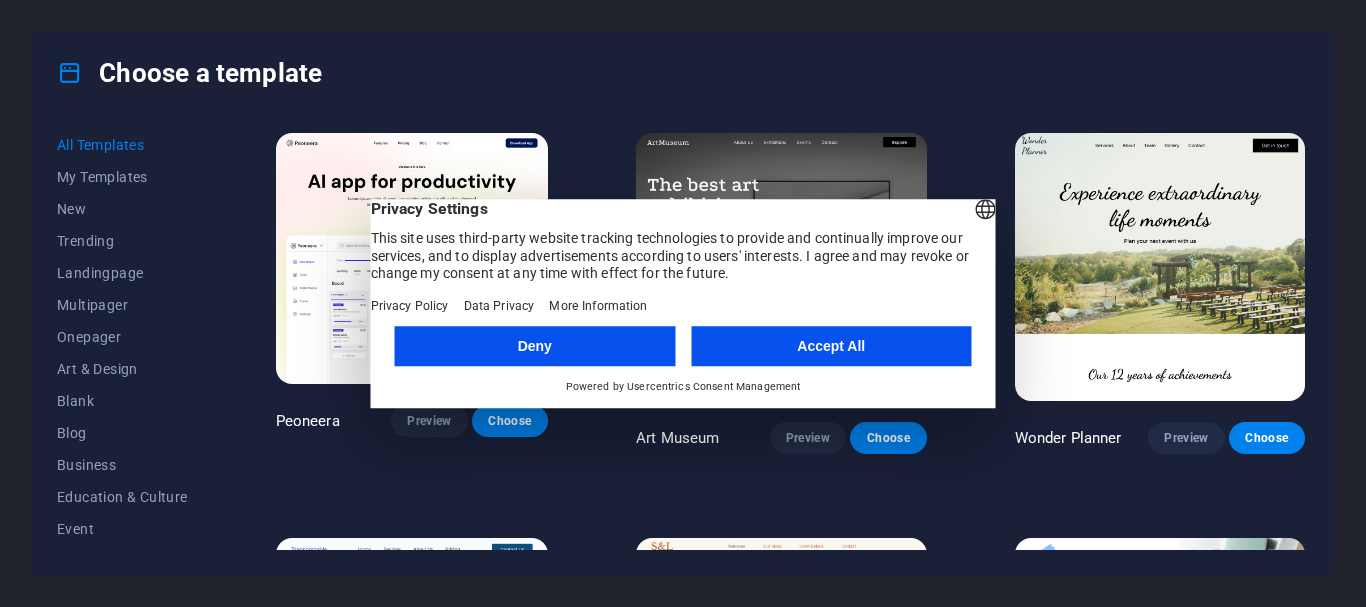 click on "Accept All" at bounding box center [831, 346] 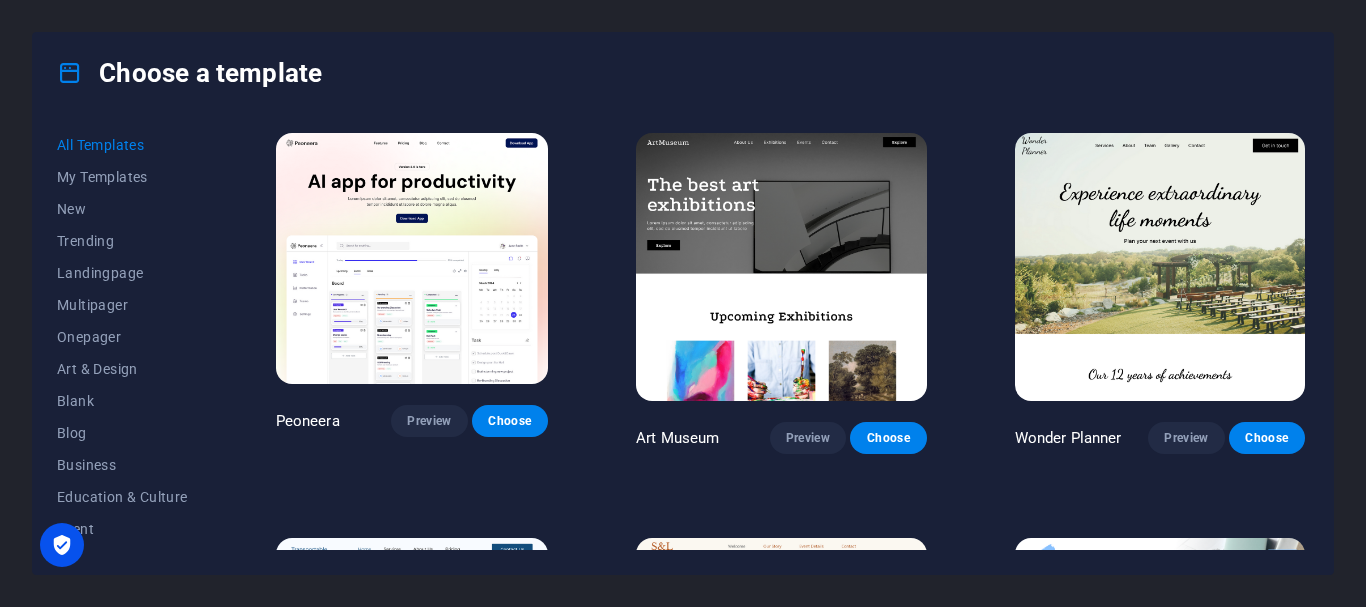 drag, startPoint x: 210, startPoint y: 211, endPoint x: 202, endPoint y: 265, distance: 54.589375 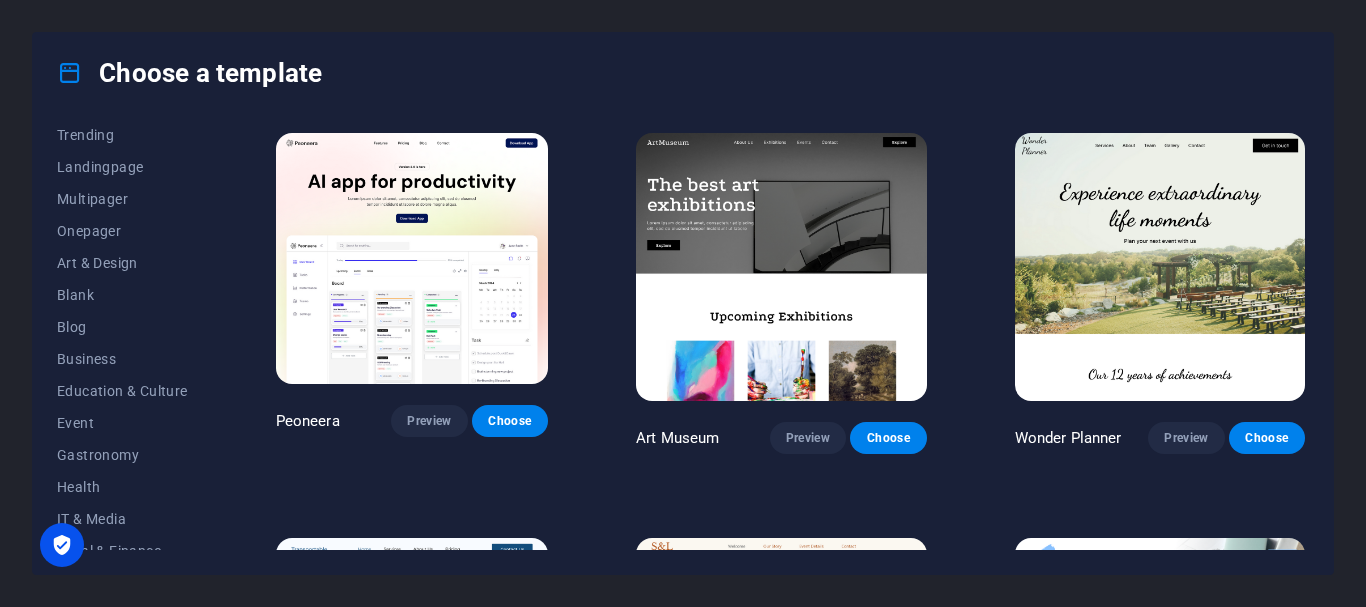 scroll, scrollTop: 101, scrollLeft: 0, axis: vertical 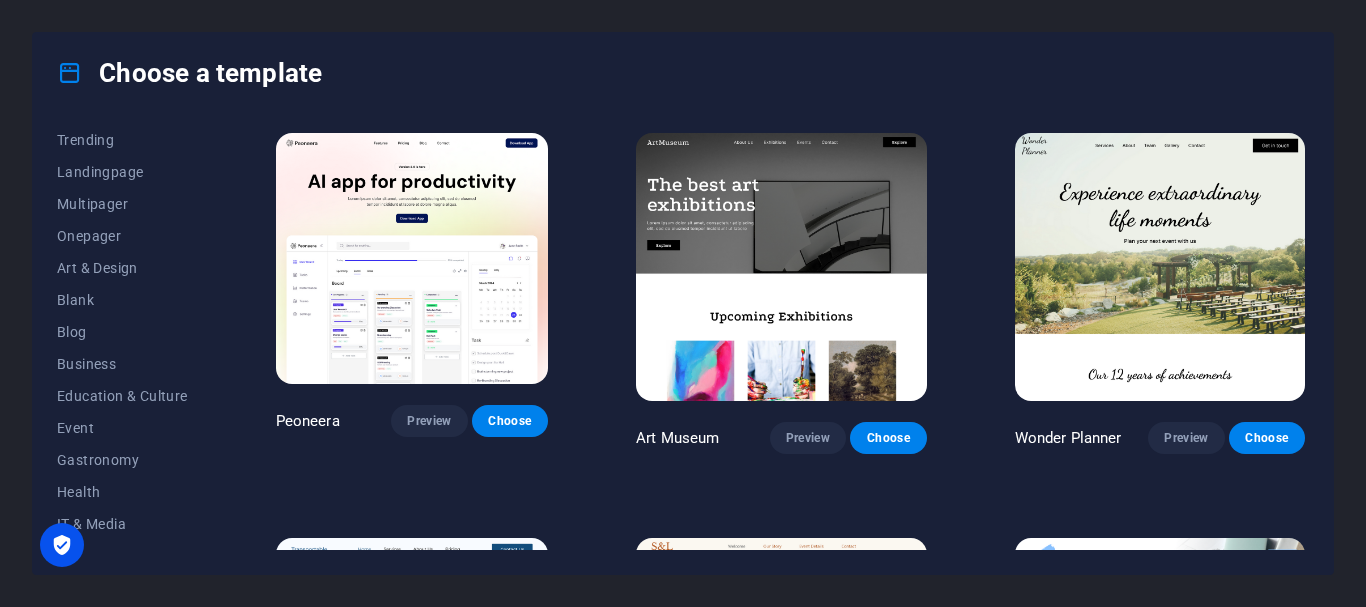 drag, startPoint x: 218, startPoint y: 239, endPoint x: 212, endPoint y: 333, distance: 94.19129 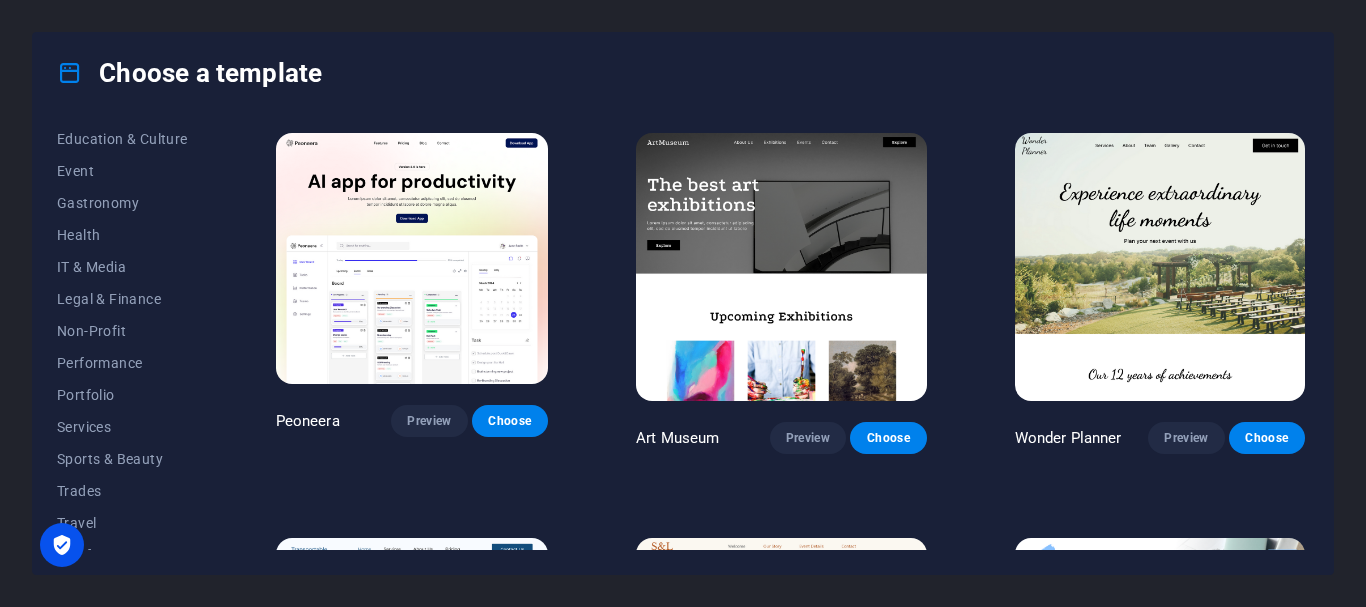 scroll, scrollTop: 379, scrollLeft: 0, axis: vertical 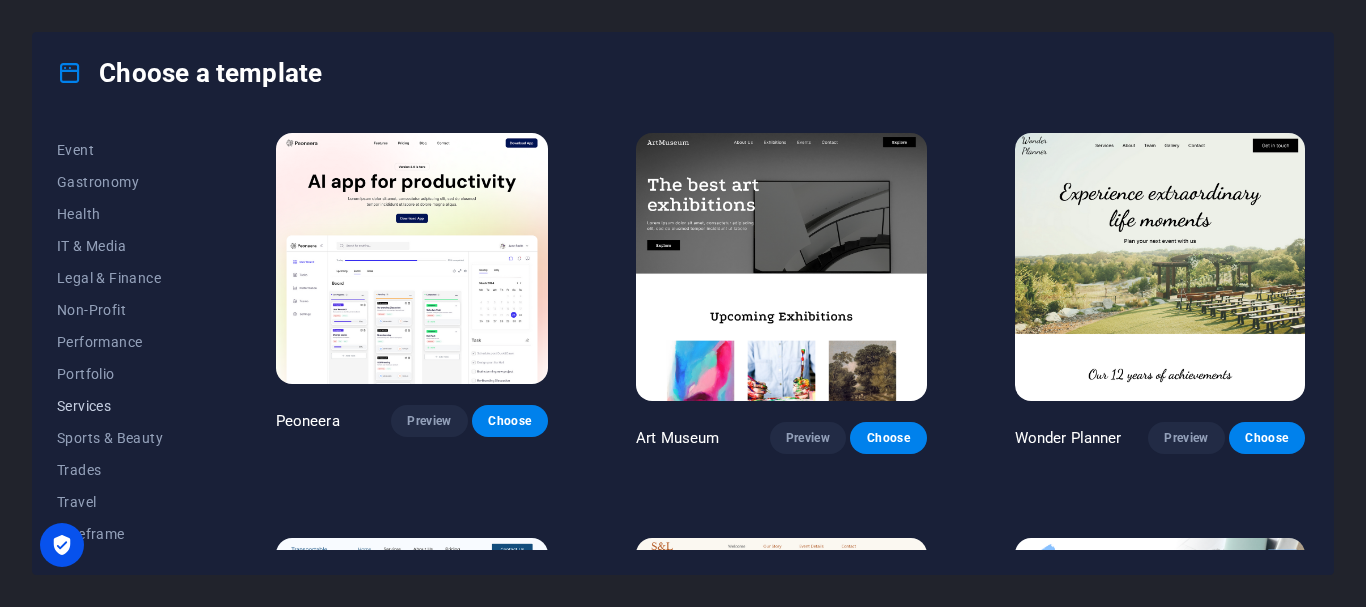 click on "Services" at bounding box center [122, 406] 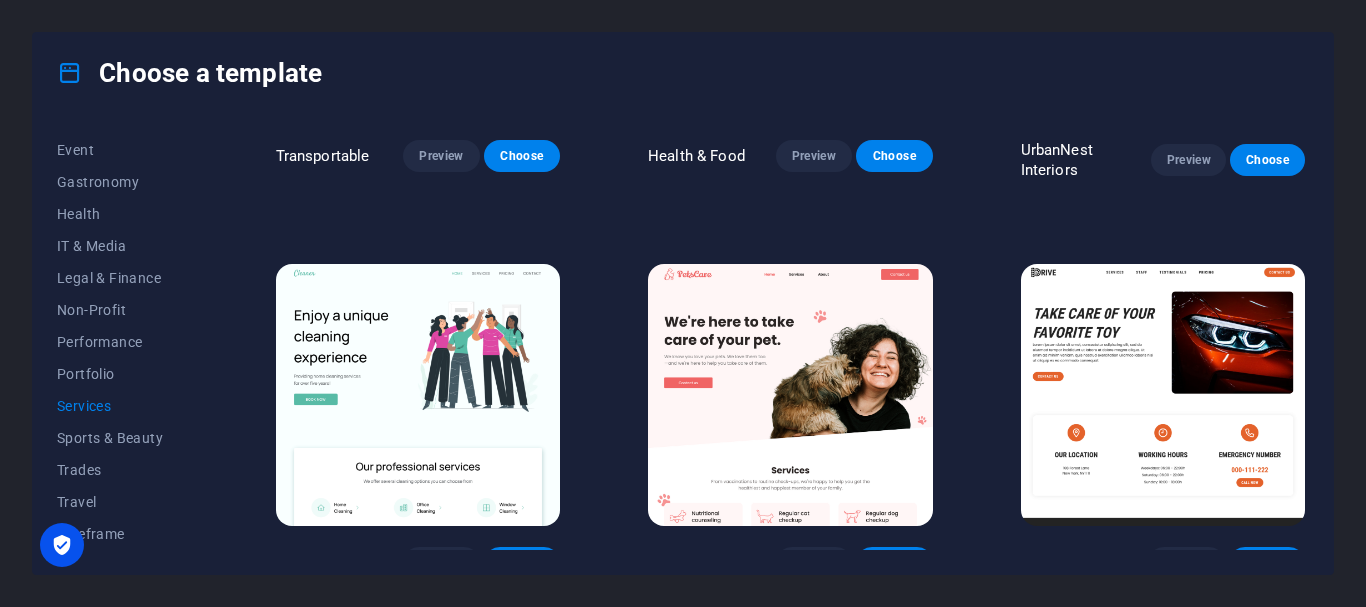 scroll, scrollTop: 0, scrollLeft: 0, axis: both 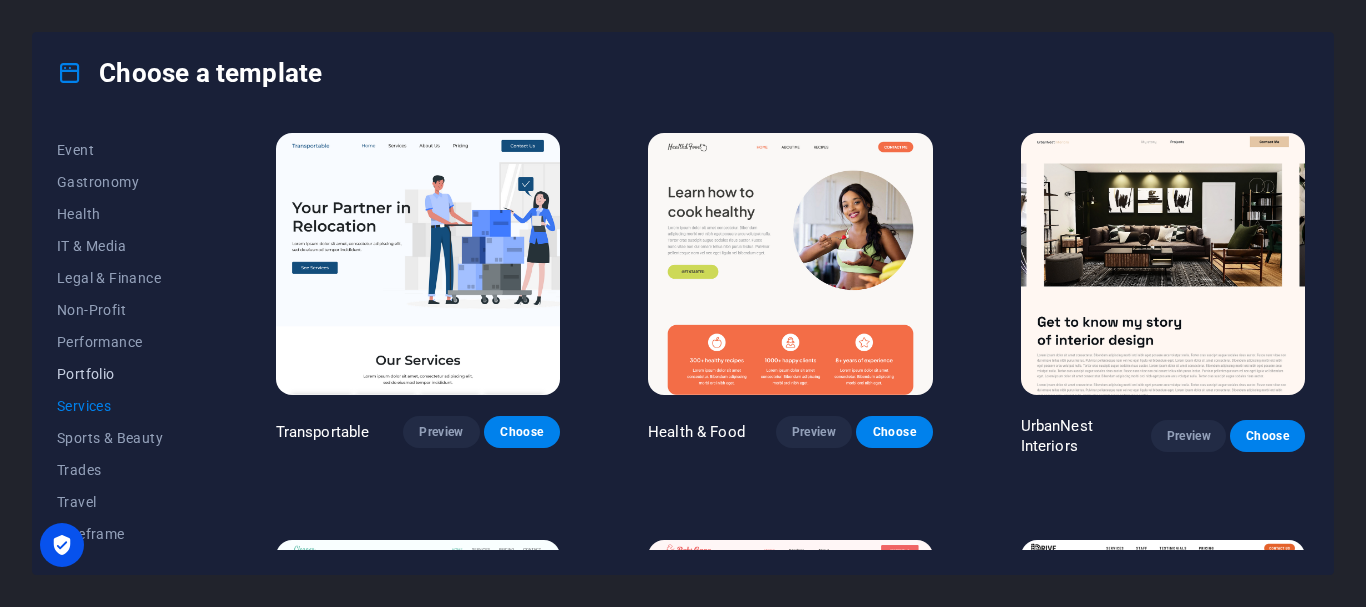click on "Portfolio" at bounding box center (122, 374) 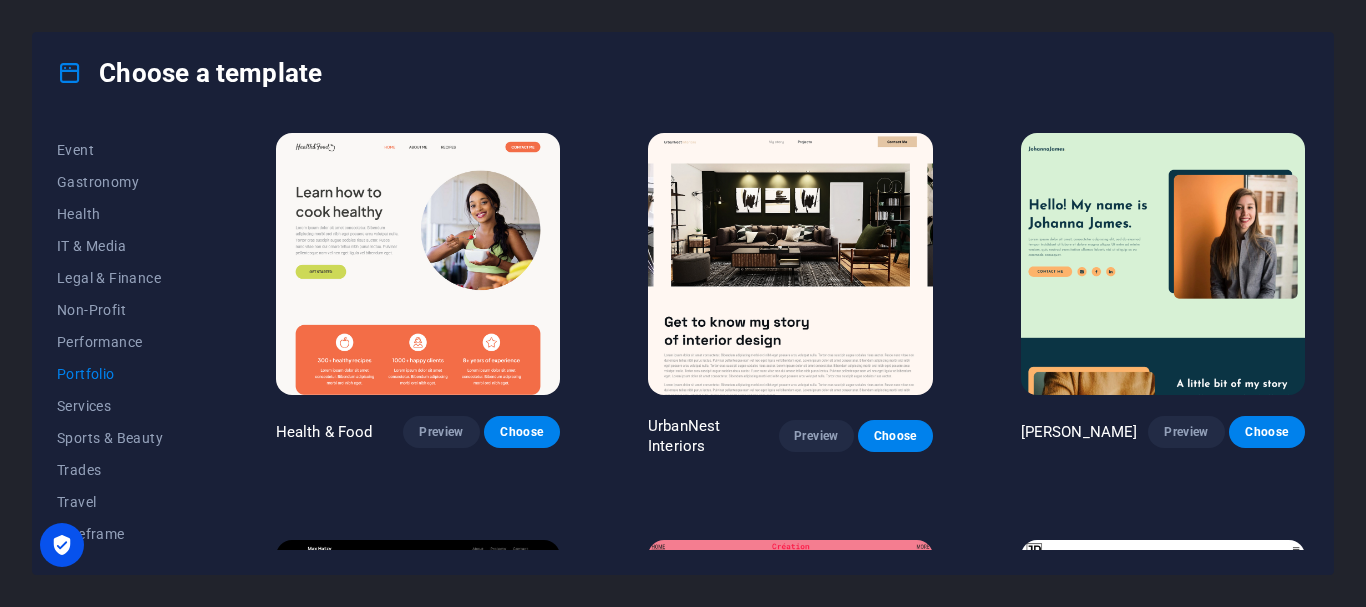 drag, startPoint x: 1309, startPoint y: 157, endPoint x: 1306, endPoint y: 191, distance: 34.132095 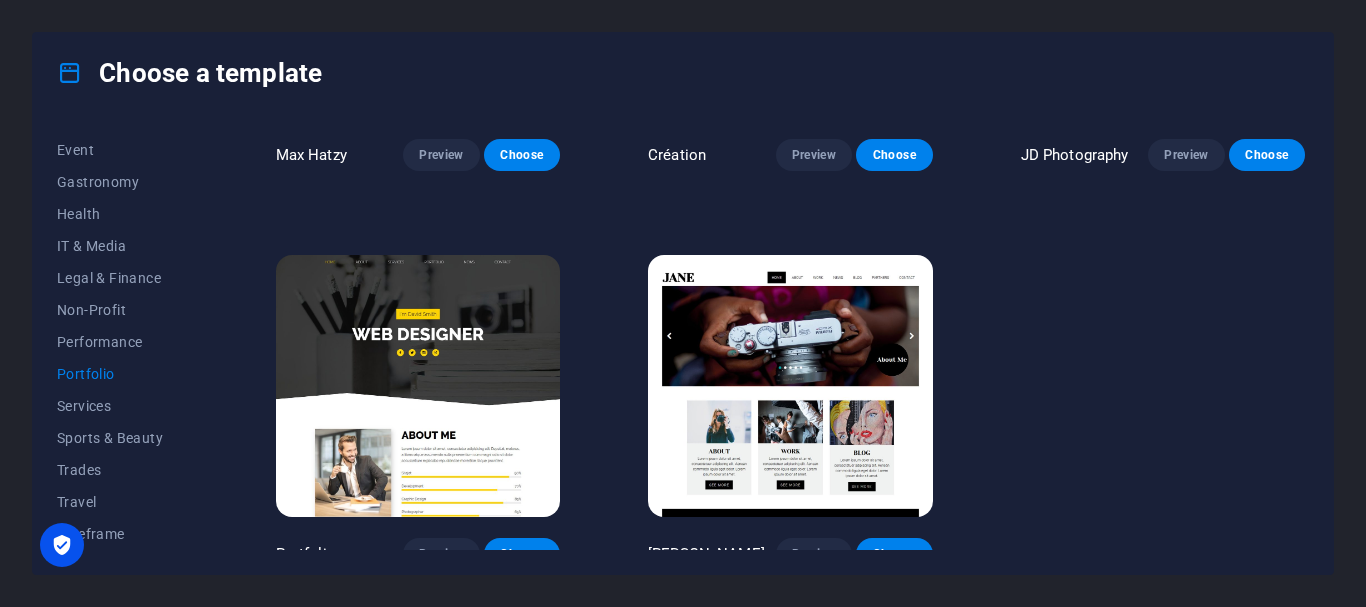 scroll, scrollTop: 697, scrollLeft: 0, axis: vertical 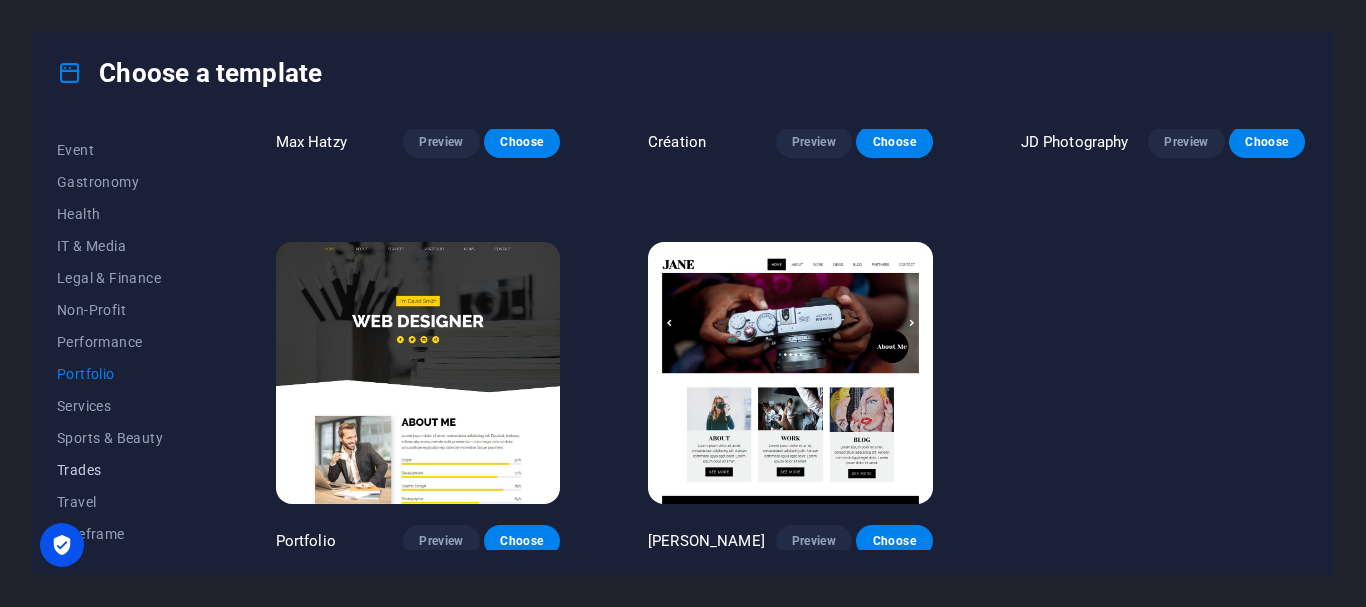 click on "Trades" at bounding box center [122, 470] 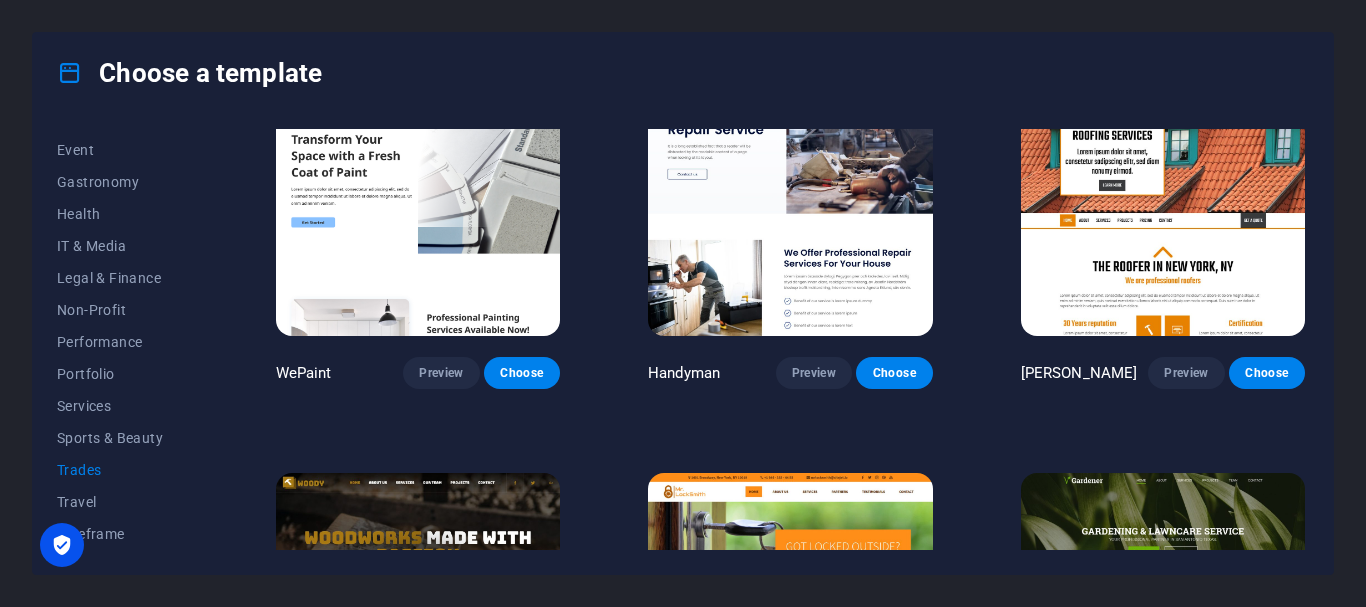 scroll, scrollTop: 0, scrollLeft: 0, axis: both 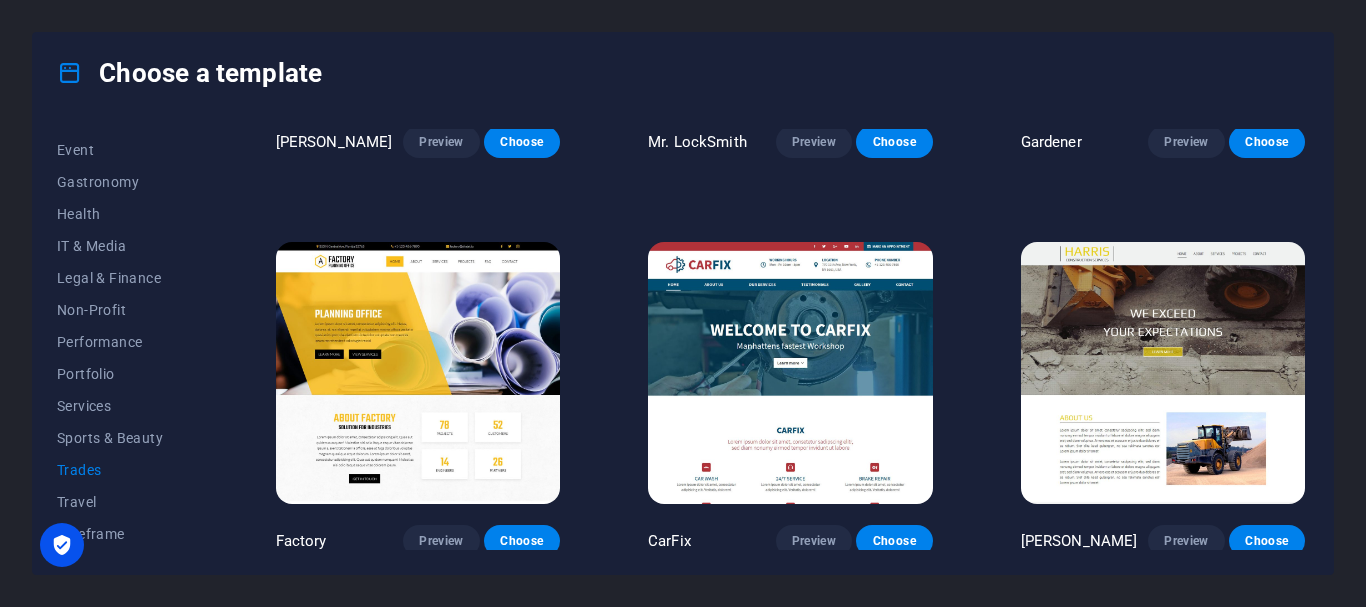 click at bounding box center [1163, 373] 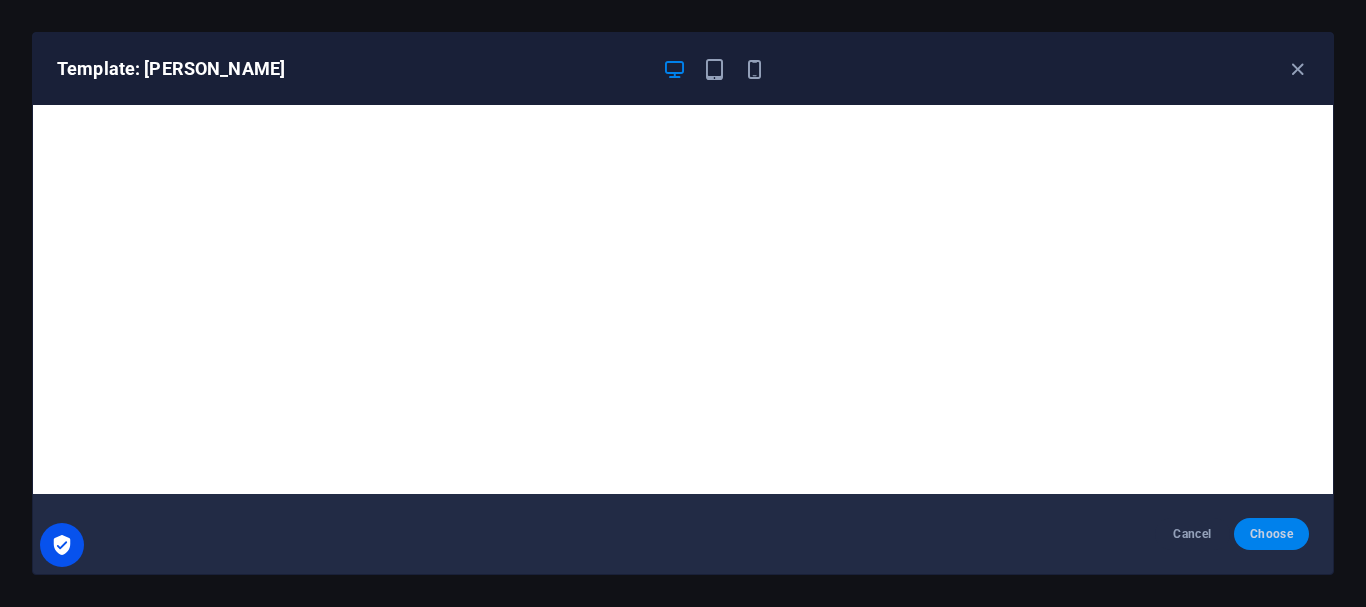 click on "Choose" at bounding box center (1271, 534) 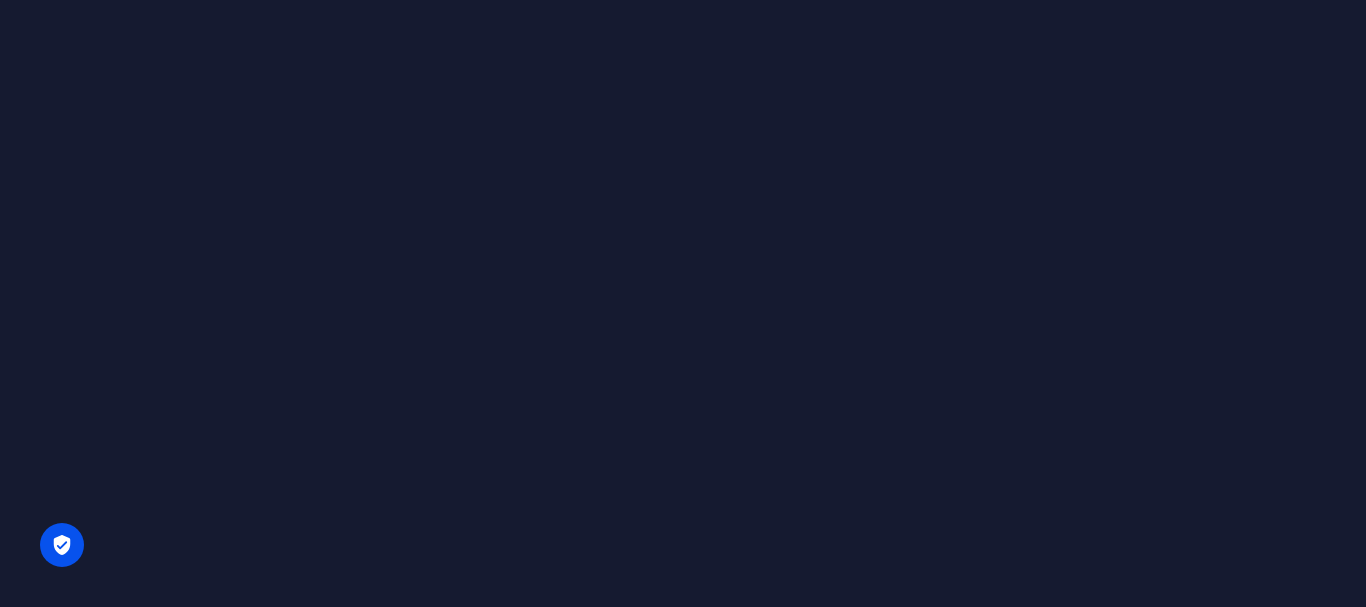 scroll, scrollTop: 0, scrollLeft: 0, axis: both 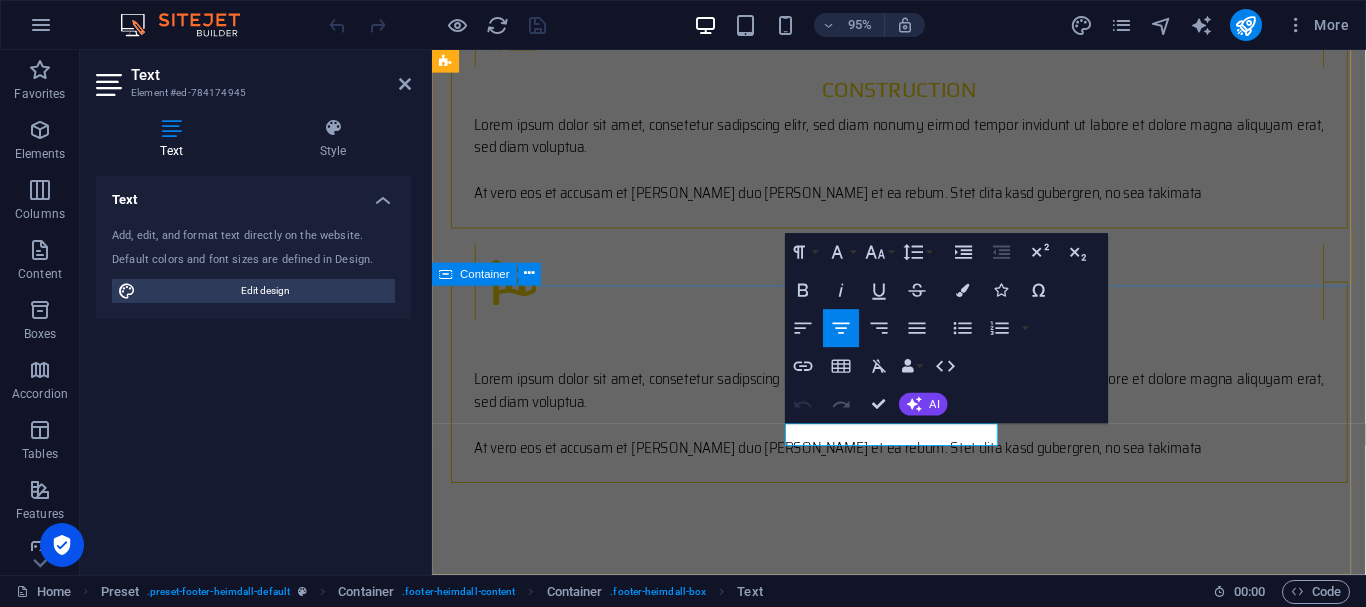 click on "Address 401 F St NW Washington, DC   20001 Phone +1-123-456-7890 Contact d2c16386e00062570ba4bba7ebf0f2@cpanel.local Legal Notice  |  Privacy" at bounding box center [923, 2146] 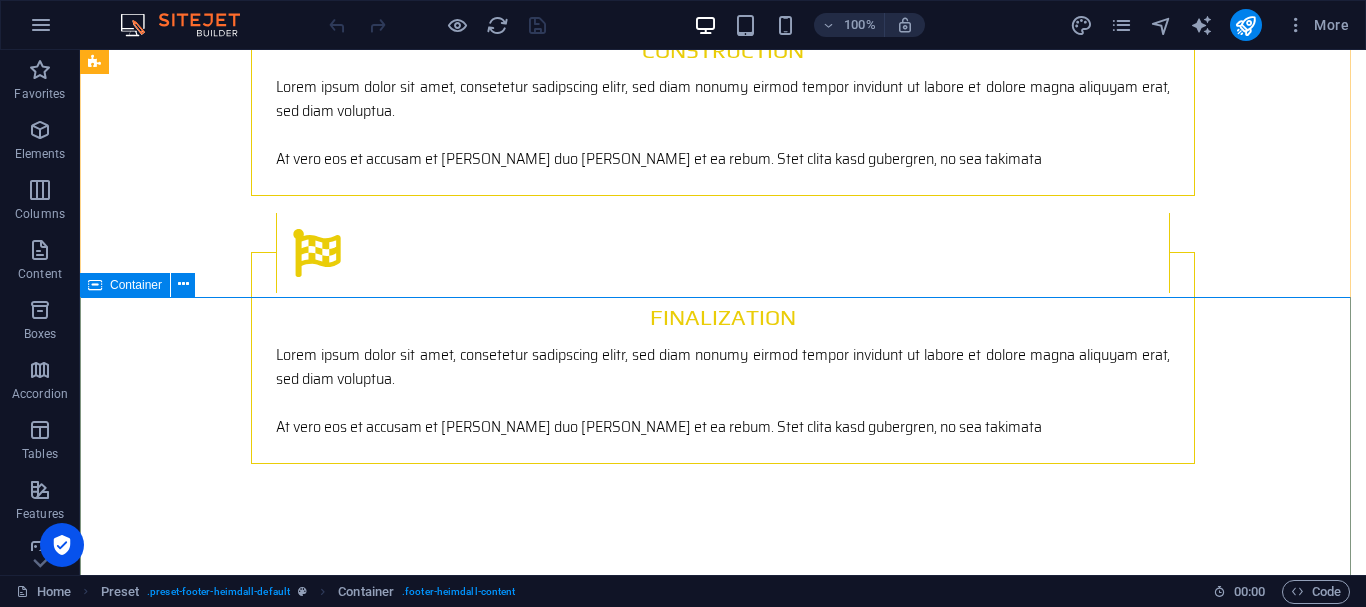 scroll, scrollTop: 2982, scrollLeft: 0, axis: vertical 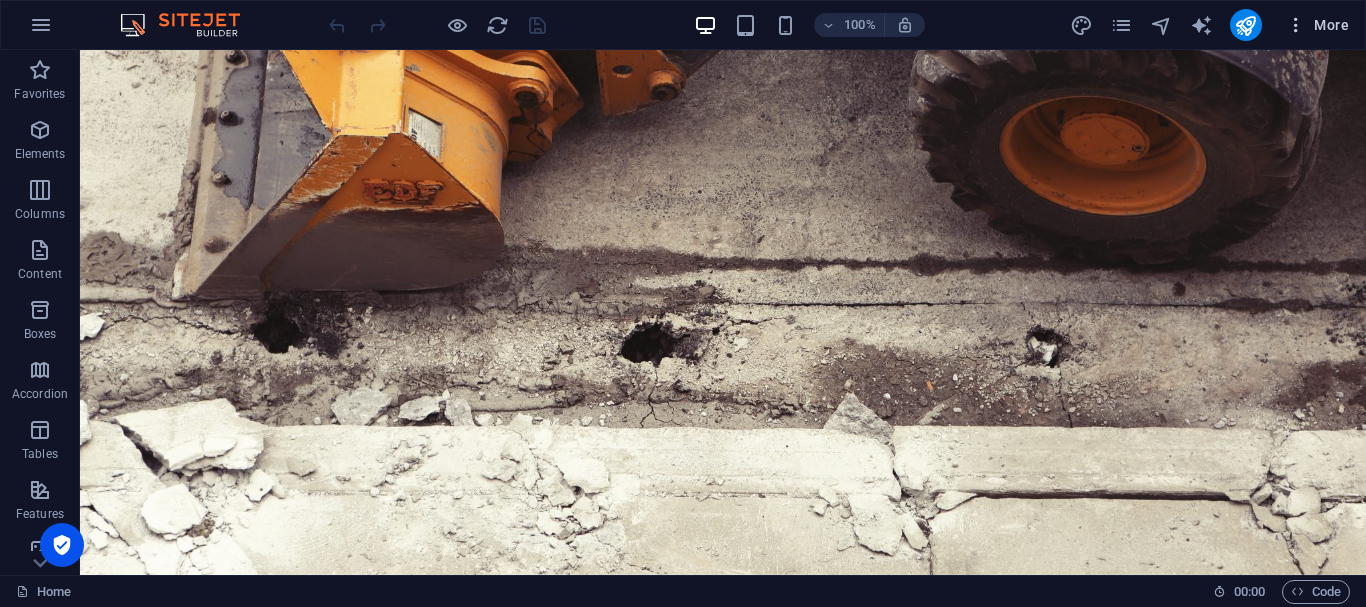 click on "More" at bounding box center (1317, 25) 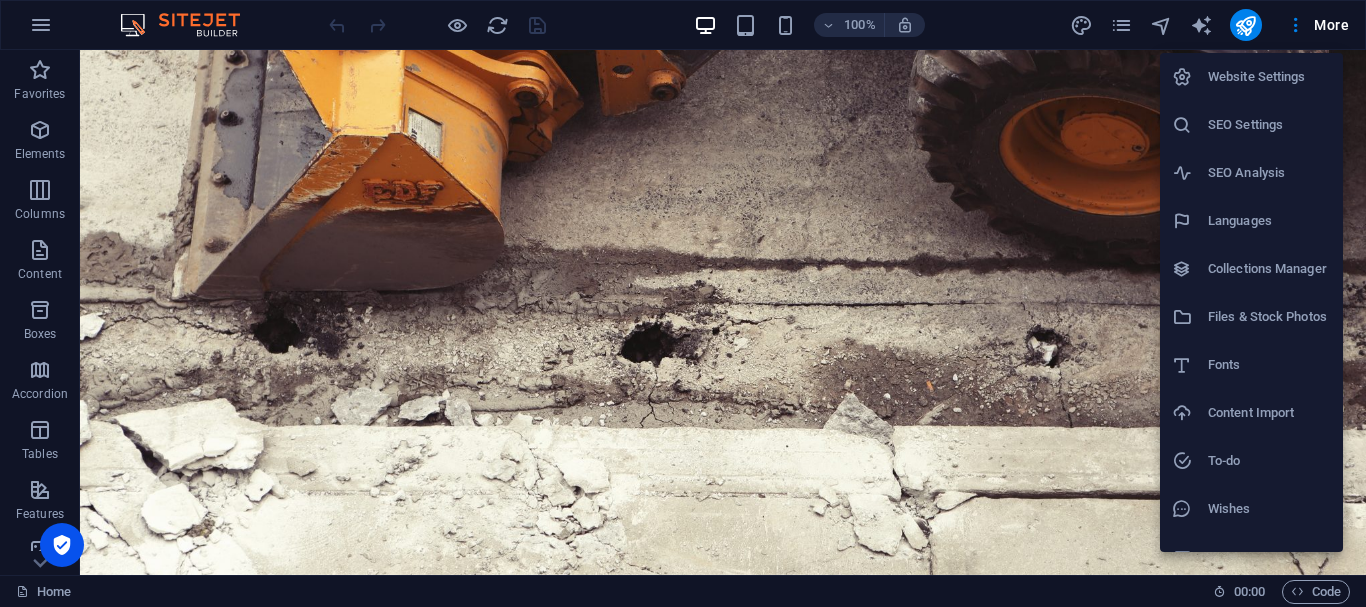 click at bounding box center [683, 303] 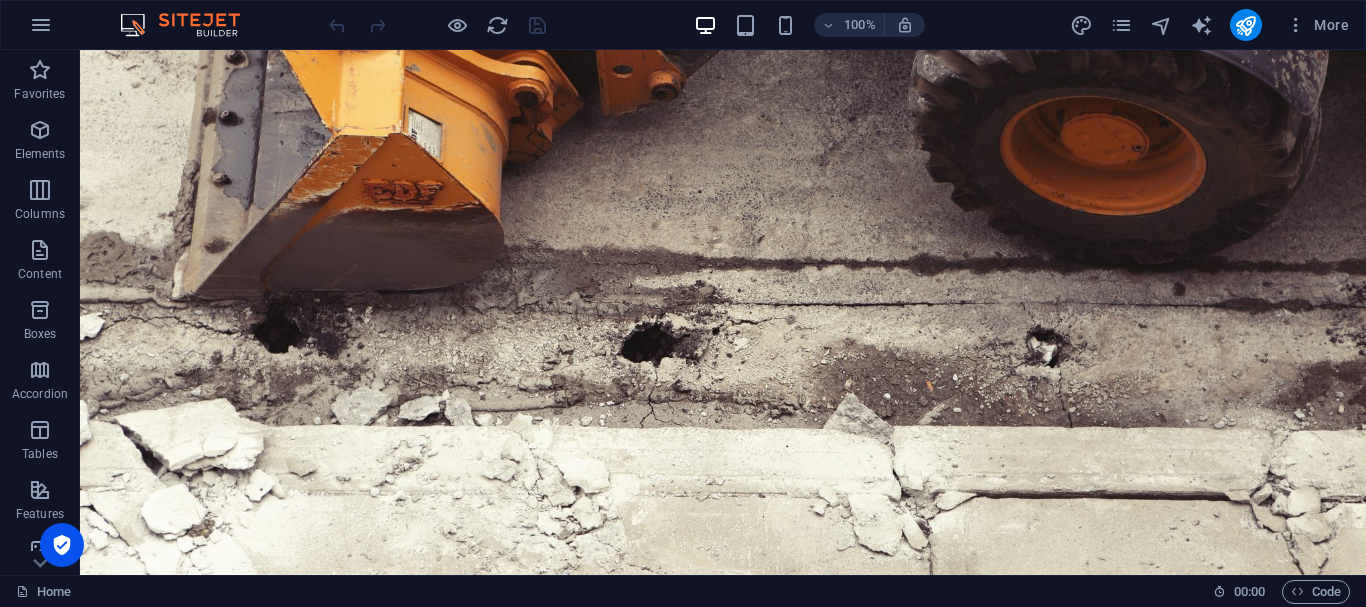 click on "Website Settings SEO Settings SEO Analysis Languages Collections Manager Files & Stock Photos Fonts Content Import To-do Wishes Data" at bounding box center [683, 309] 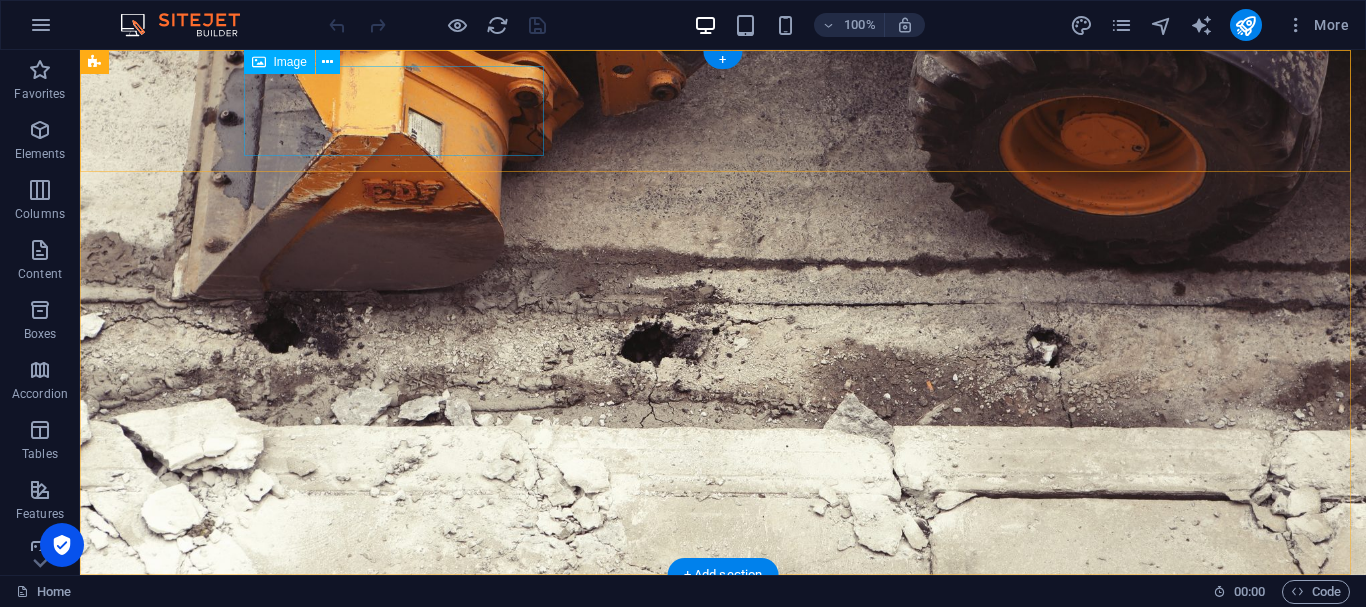 click at bounding box center [723, 636] 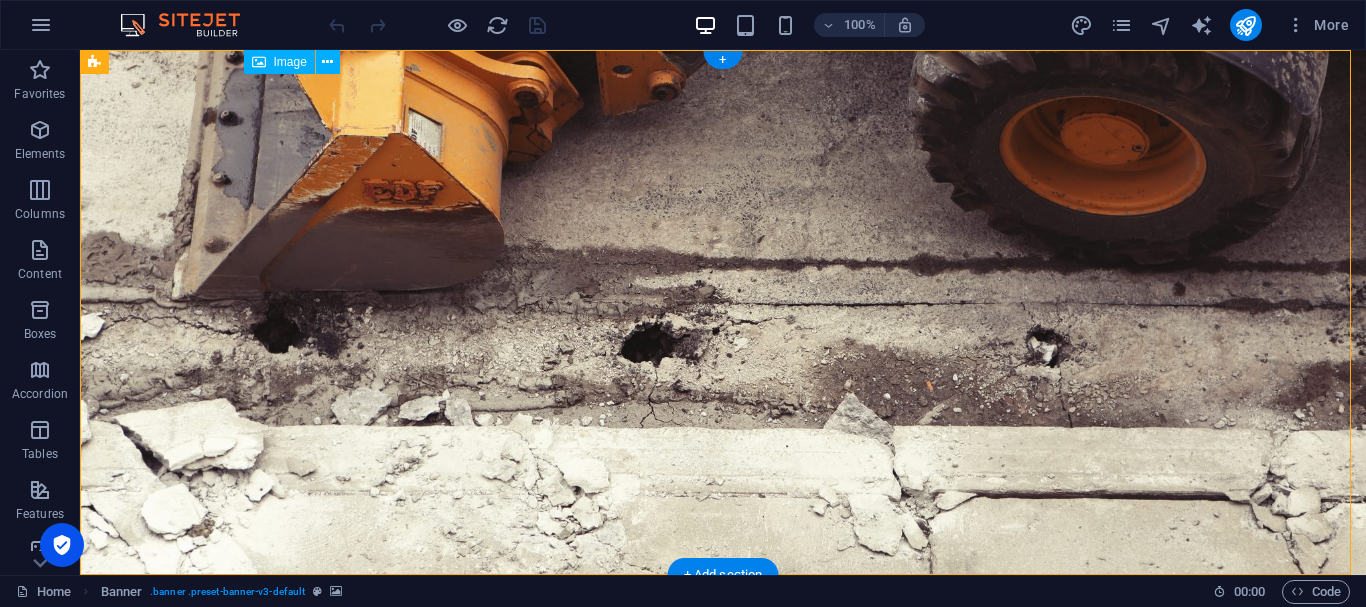 click at bounding box center (723, 636) 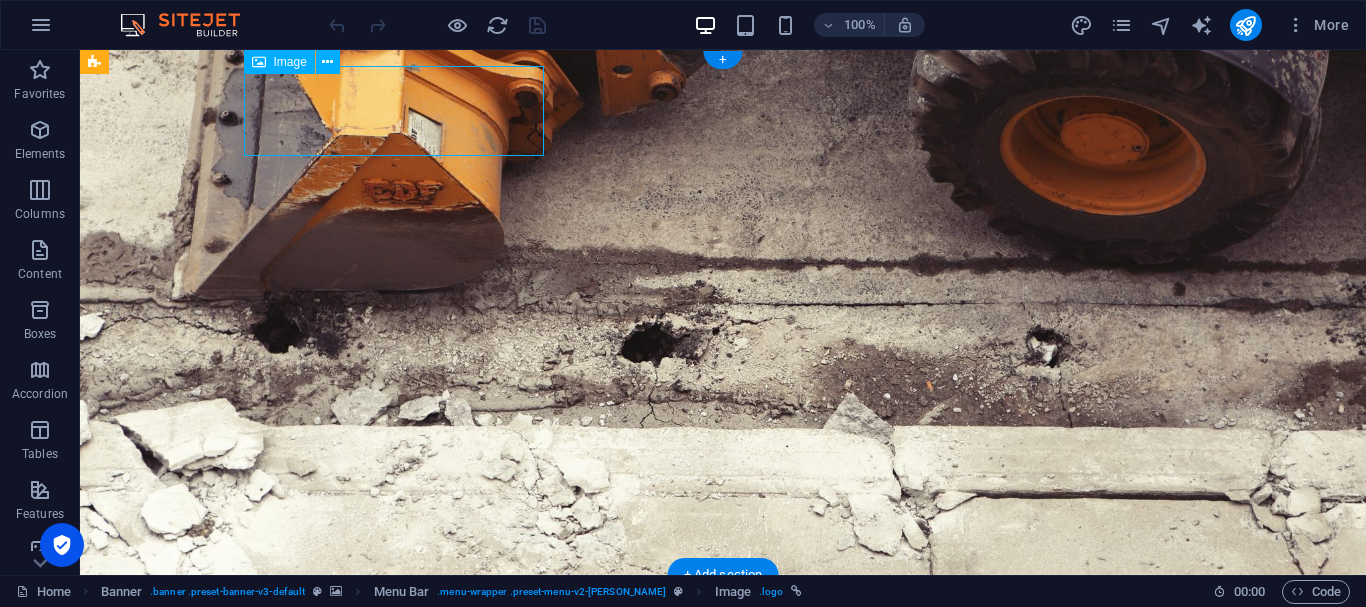 click at bounding box center [723, 636] 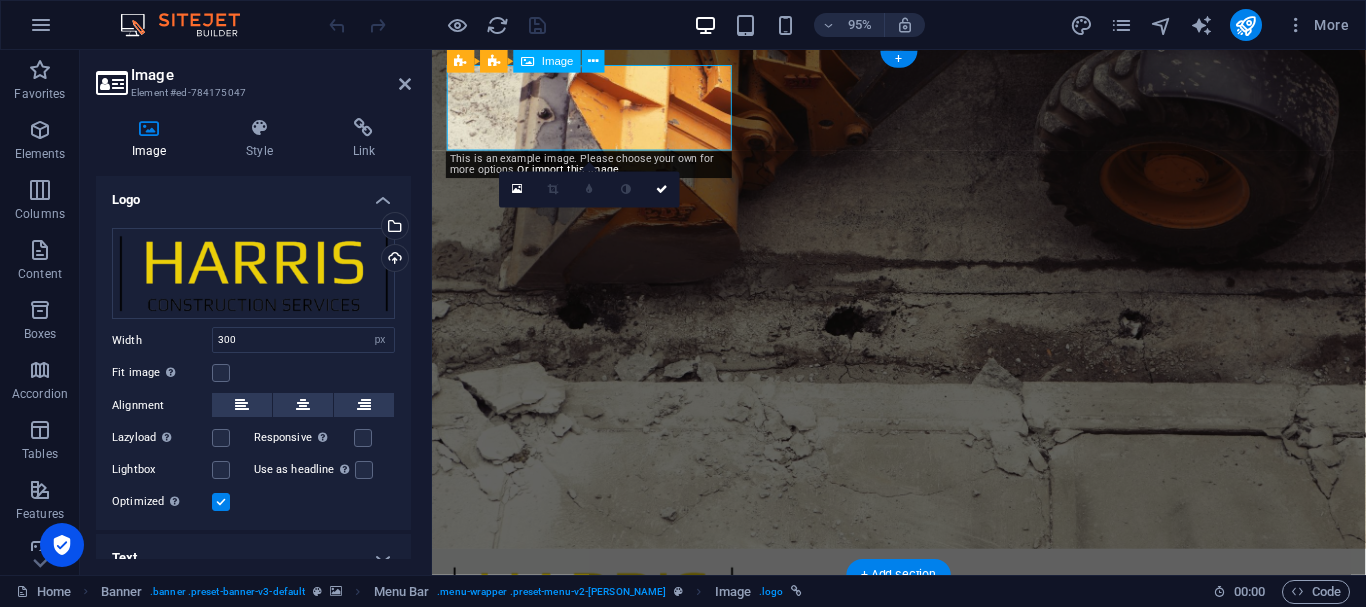 click at bounding box center [924, 636] 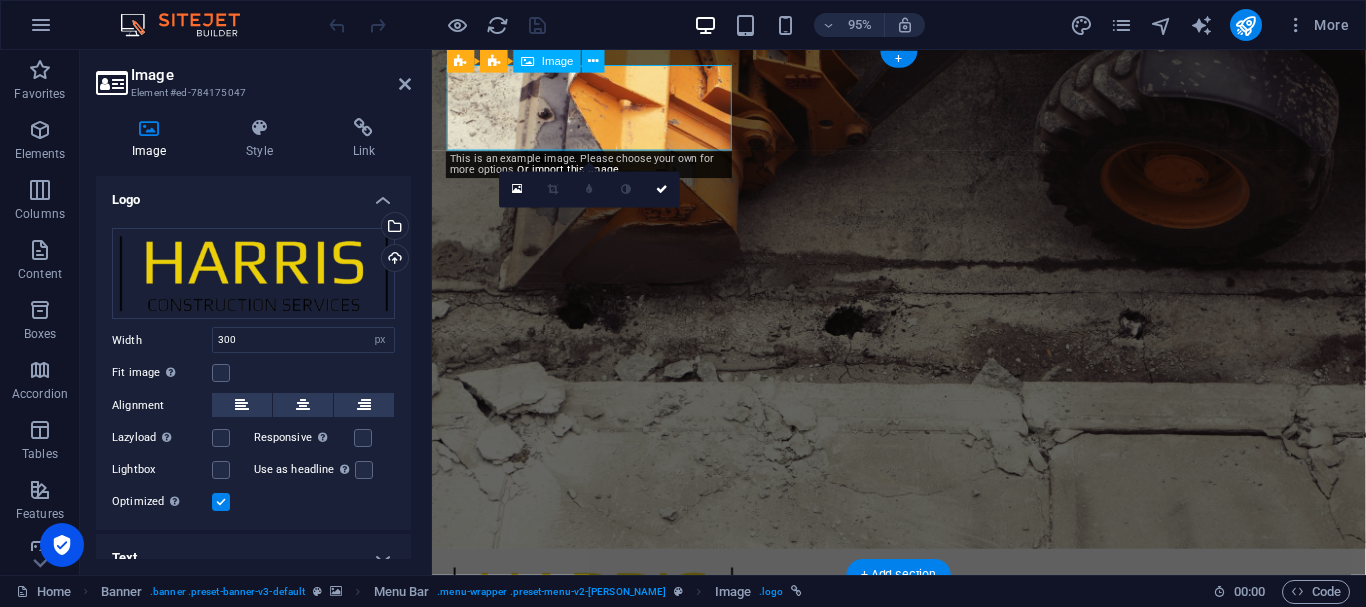 click at bounding box center [924, 636] 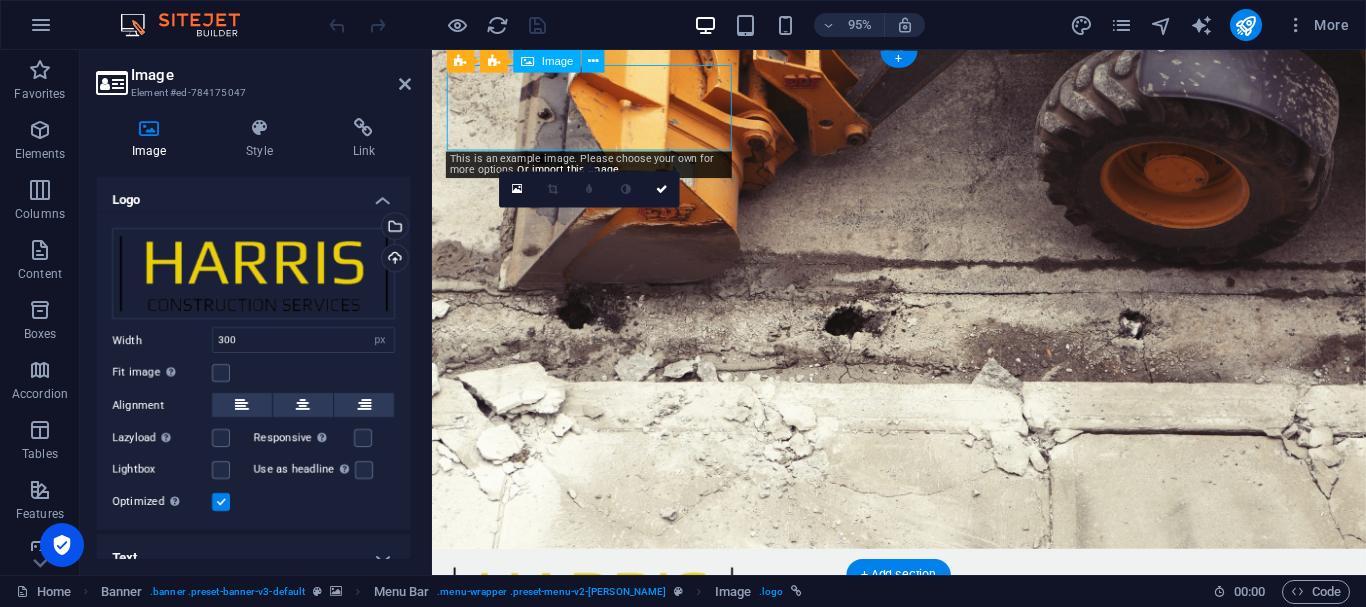 click at bounding box center (924, 636) 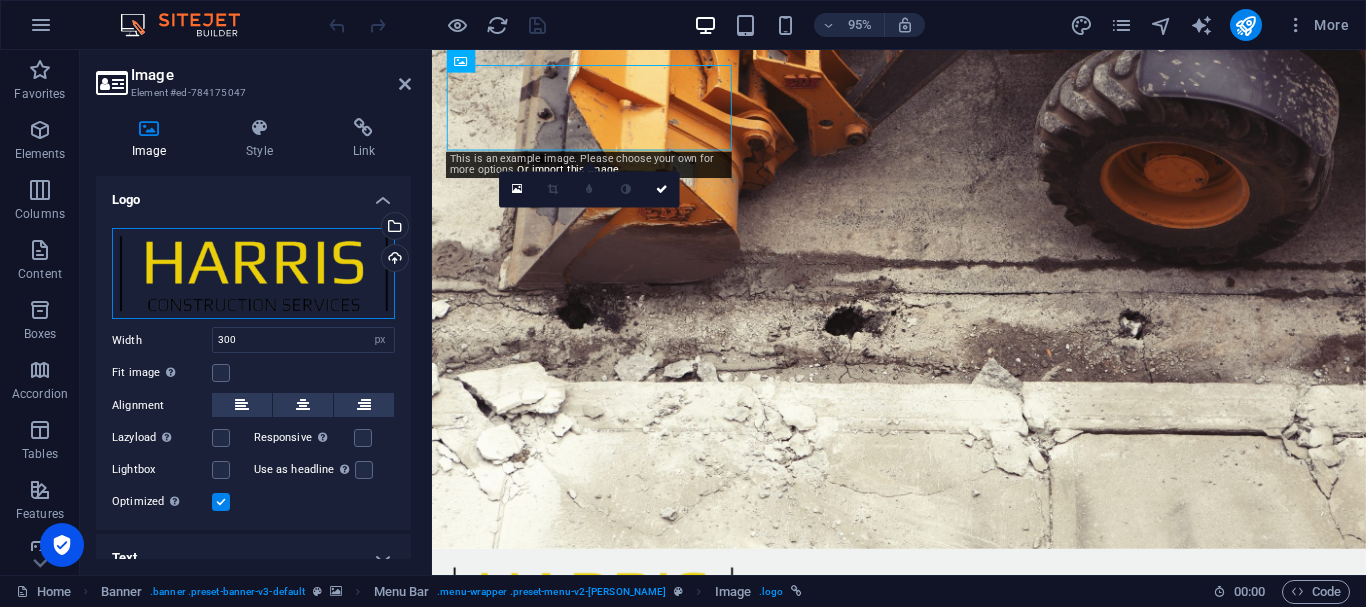 click on "Drag files here, click to choose files or select files from Files or our free stock photos & videos" at bounding box center [253, 274] 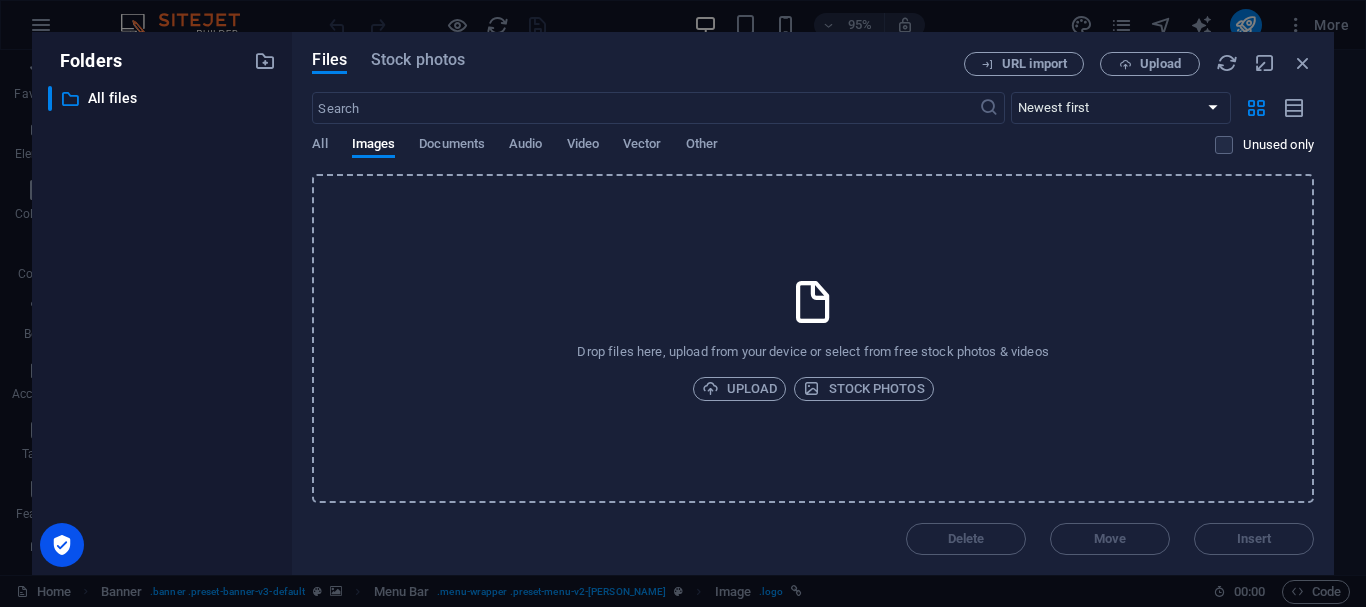 click on "Drop files here, upload from your device or select from free stock photos & videos Upload Stock photos" at bounding box center (813, 338) 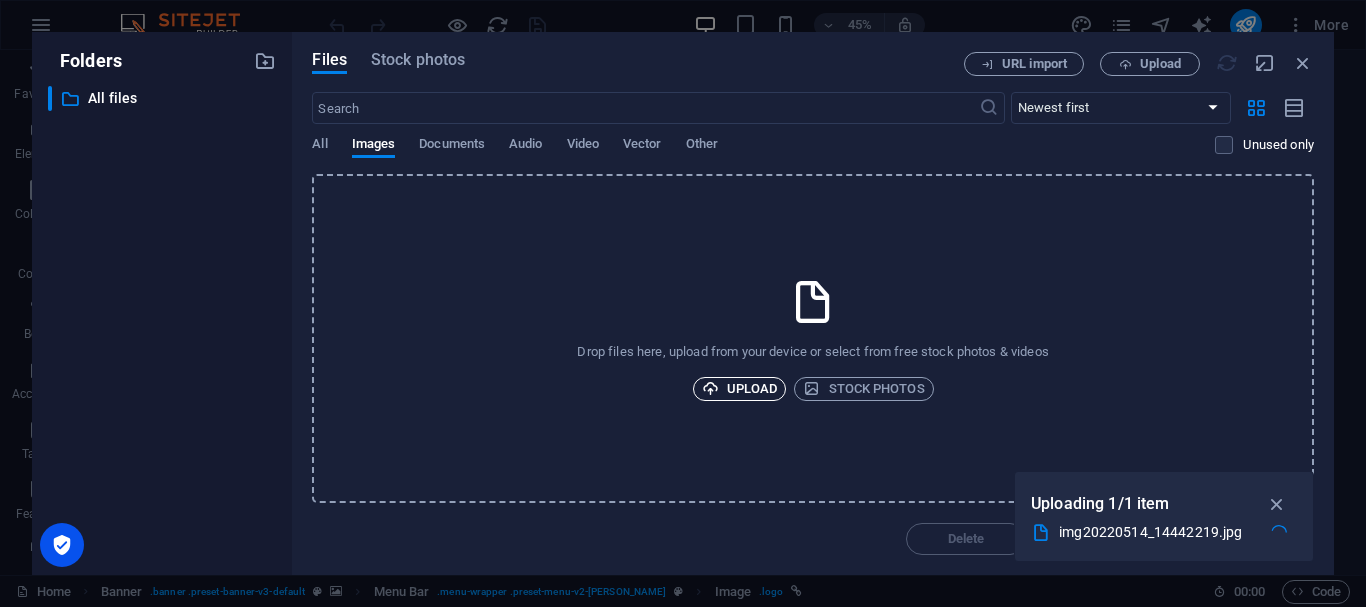 click on "Upload" at bounding box center (740, 389) 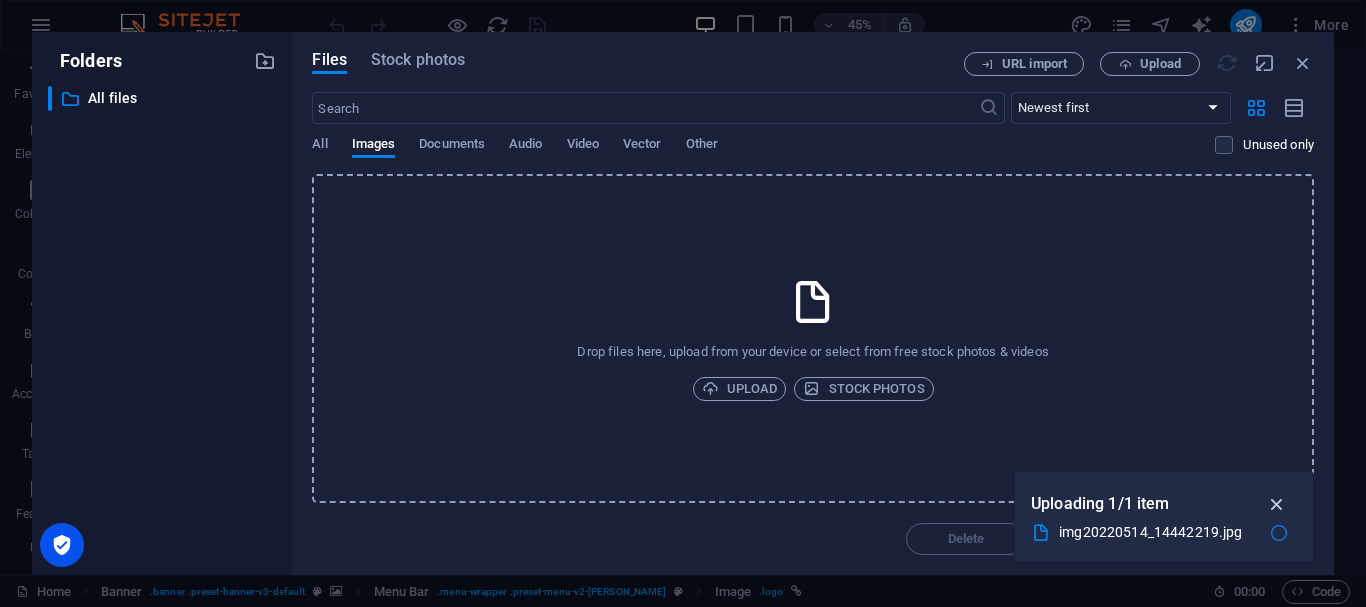 click at bounding box center [1277, 504] 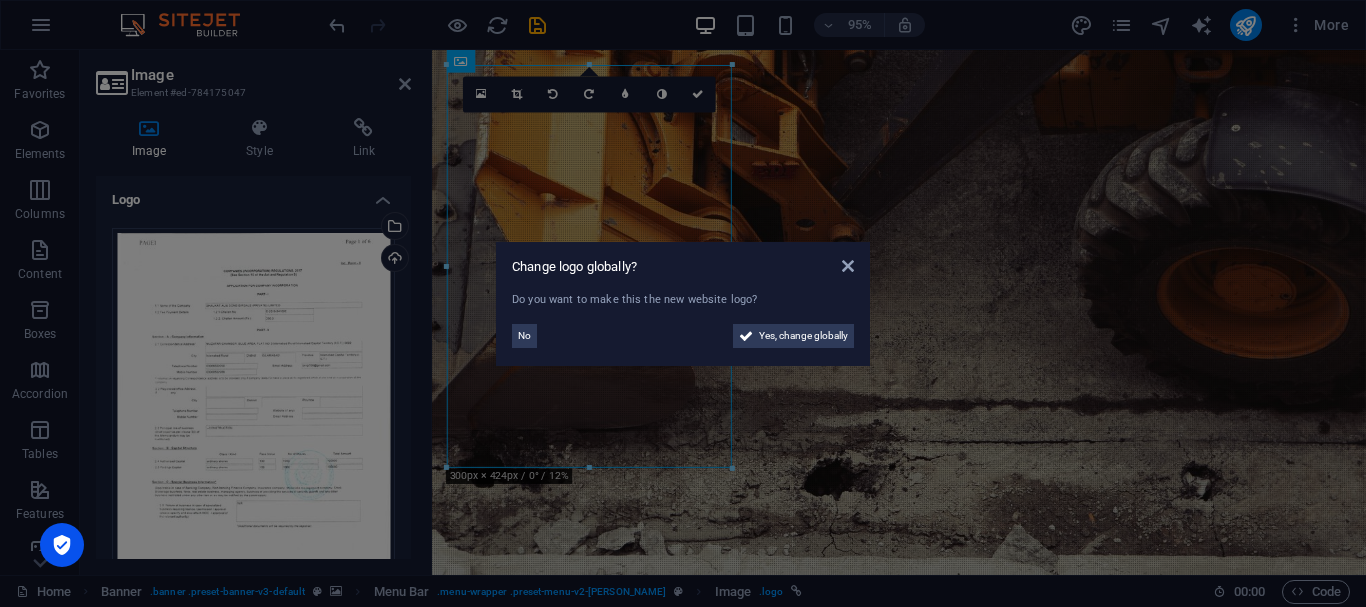 click on "Change logo globally? Do you want to make this the new website logo? No Yes, change globally" at bounding box center [683, 303] 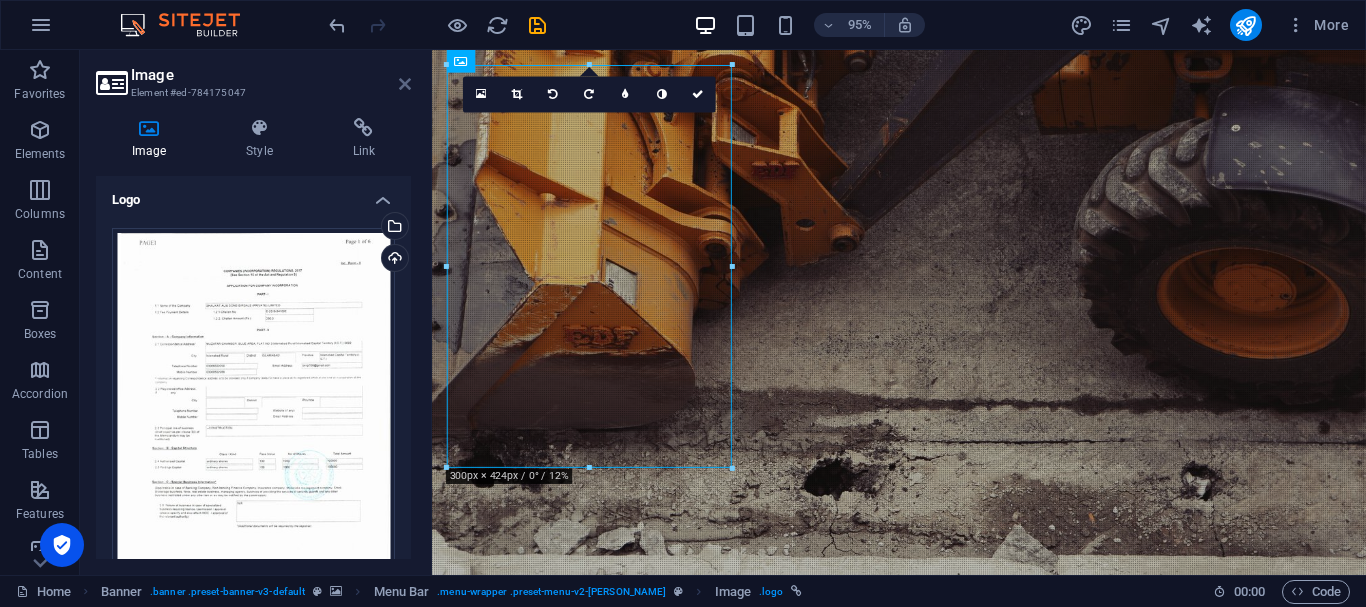 click at bounding box center (405, 84) 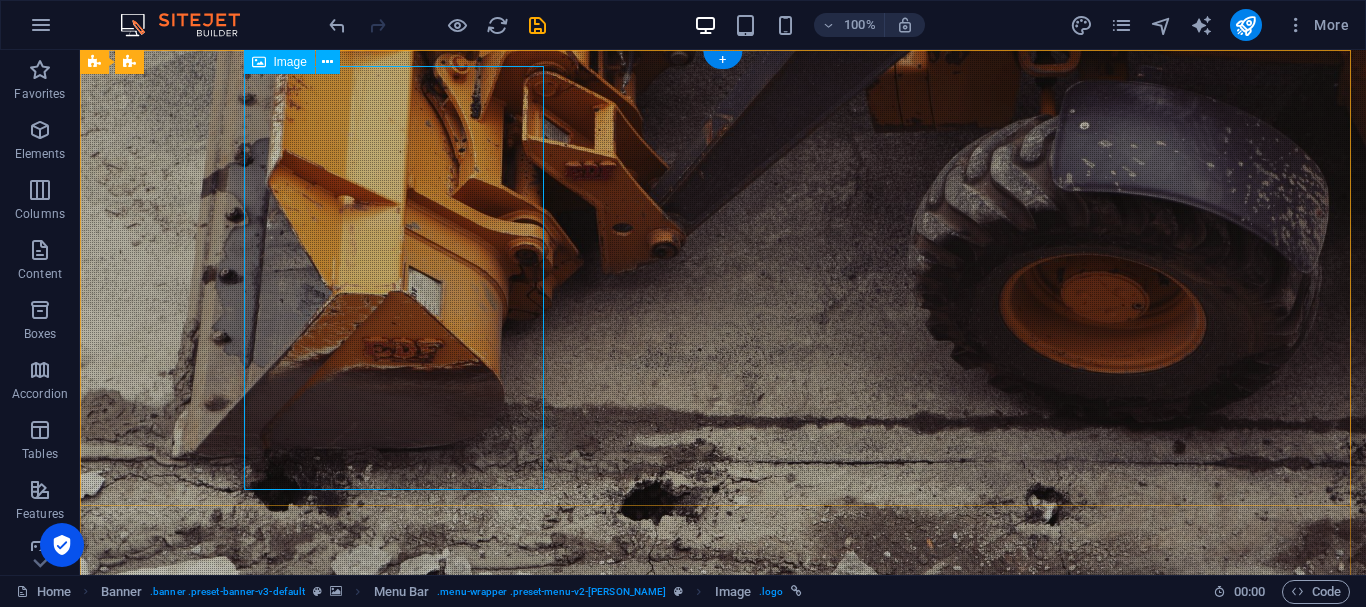 click at bounding box center [723, 1119] 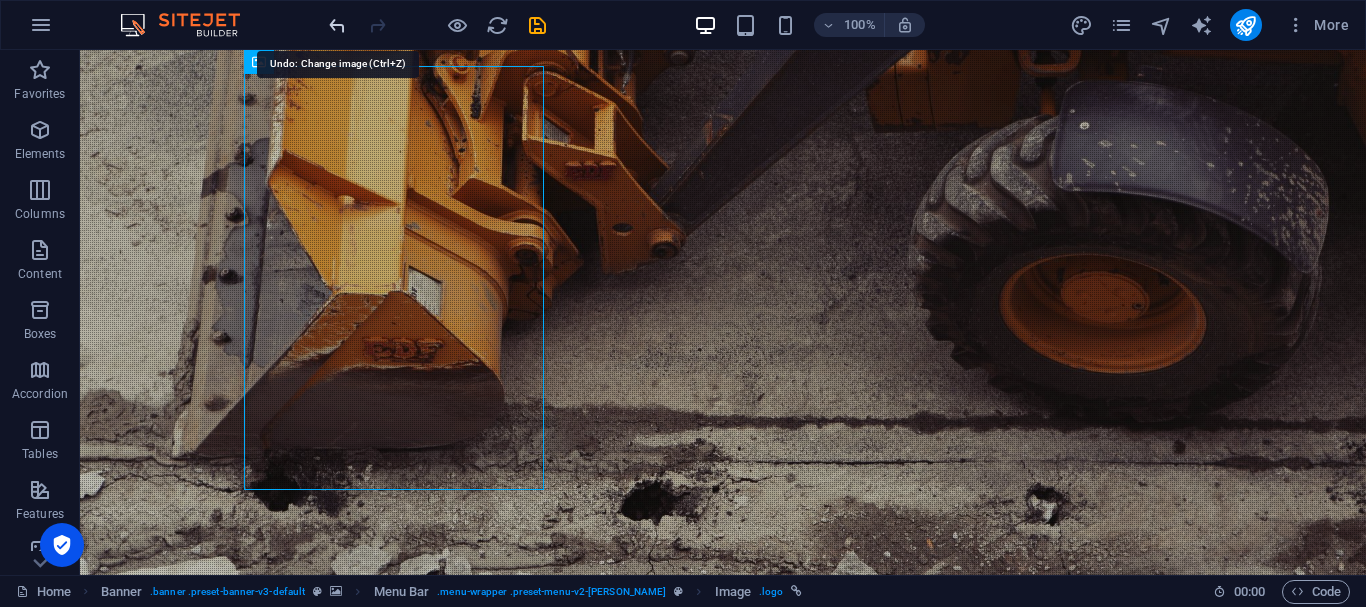 click at bounding box center (337, 25) 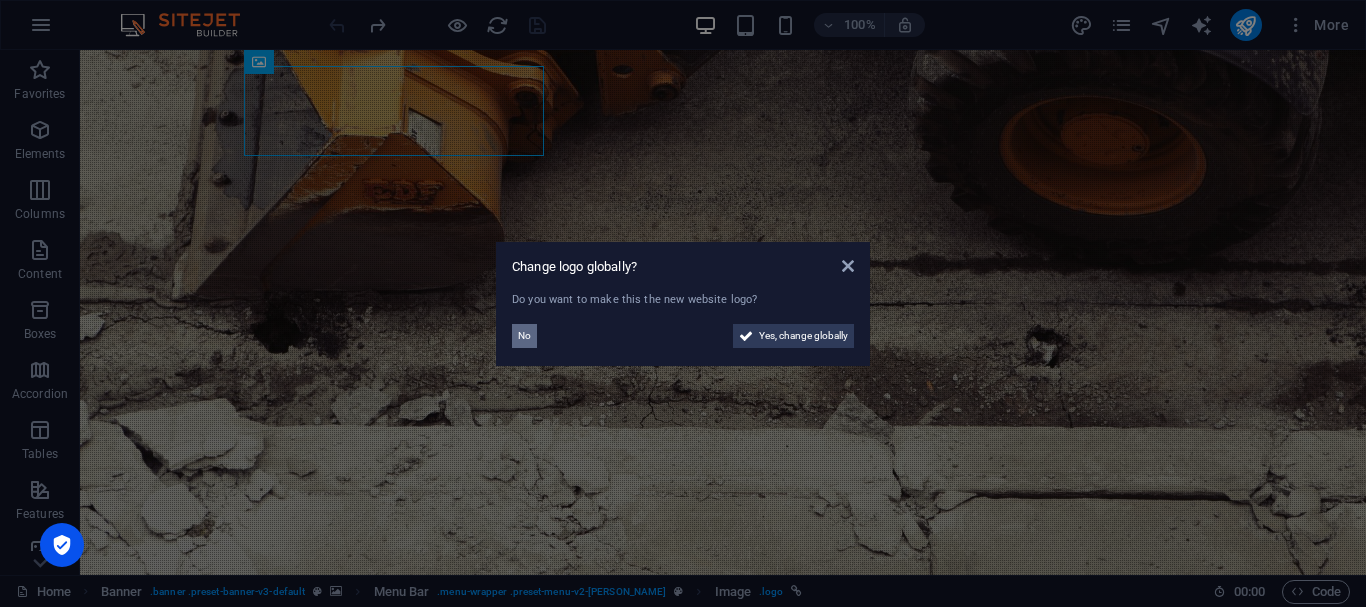 click on "No" at bounding box center [524, 336] 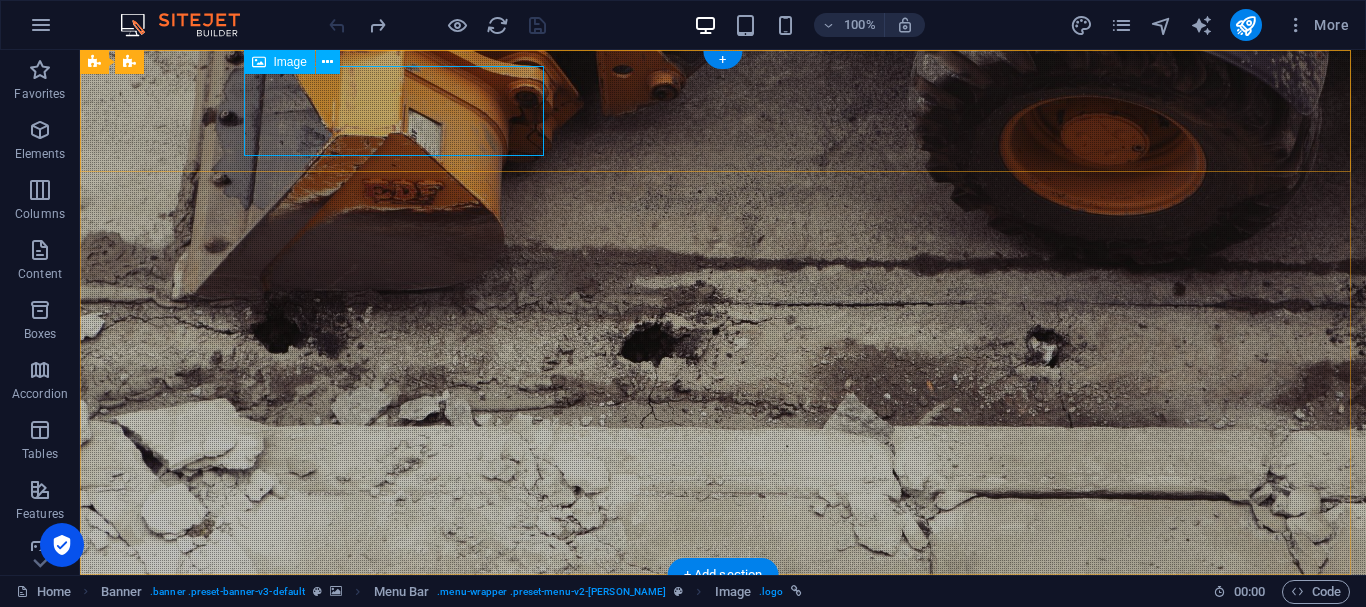 click at bounding box center [723, 636] 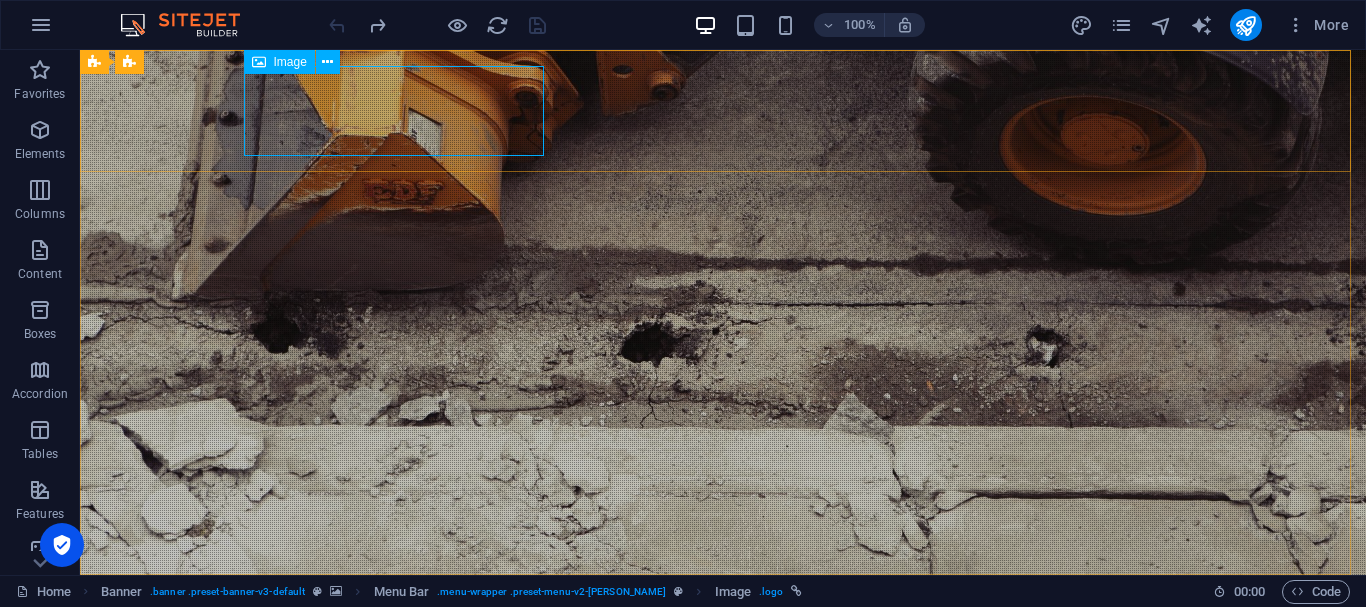 click on "Image" at bounding box center (290, 62) 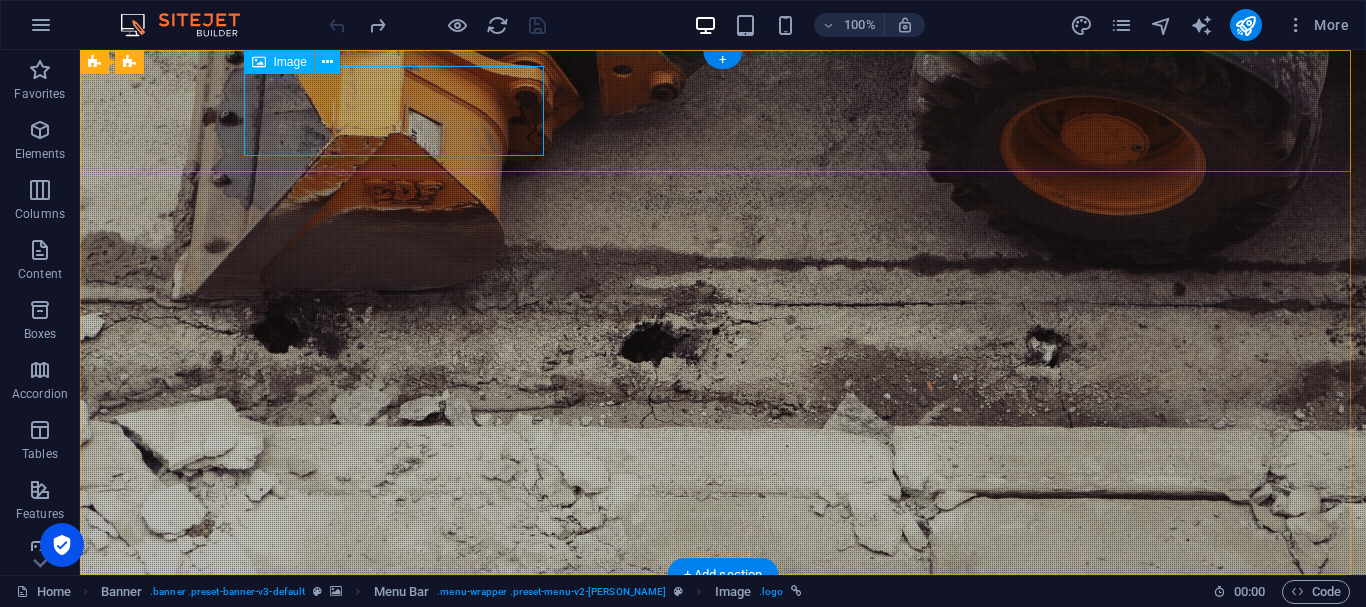 click at bounding box center (723, 636) 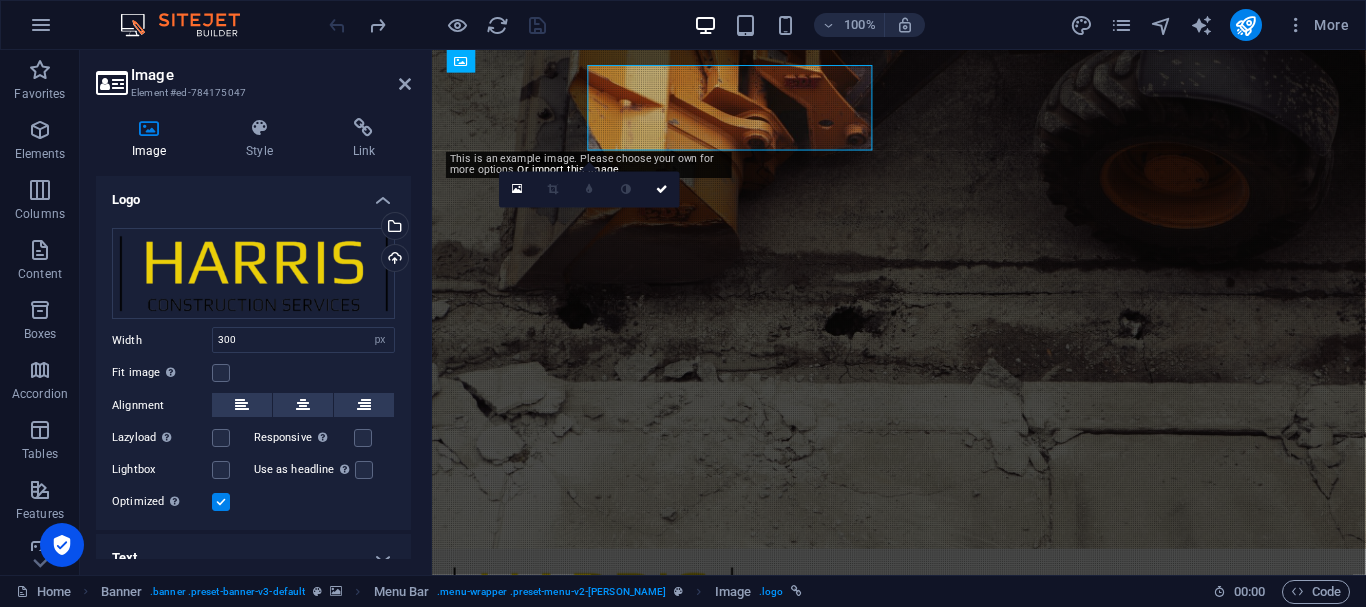 click on "Image Style Link Logo Drag files here, click to choose files or select files from Files or our free stock photos & videos Select files from the file manager, stock photos, or upload file(s) Upload Width 300 Default auto px rem % em vh vw Fit image Automatically fit image to a fixed width and height Height Default auto px Alignment Lazyload Loading images after the page loads improves page speed. Responsive Automatically load retina image and smartphone optimized sizes. Lightbox Use as headline The image will be wrapped in an H1 headline tag. Useful for giving alternative text the weight of an H1 headline, e.g. for the logo. Leave unchecked if uncertain. Optimized Images are compressed to improve page speed. Position Direction Custom X offset 50 px rem % vh vw Y offset 50 px rem % vh vw Text Float No float Image left Image right Determine how text should behave around the image. Text Alternative text Image caption Paragraph Format Normal Heading 1 Heading 2 Heading 3 Heading 4 Heading 5 Heading 6 Code Arial 8" at bounding box center (253, 338) 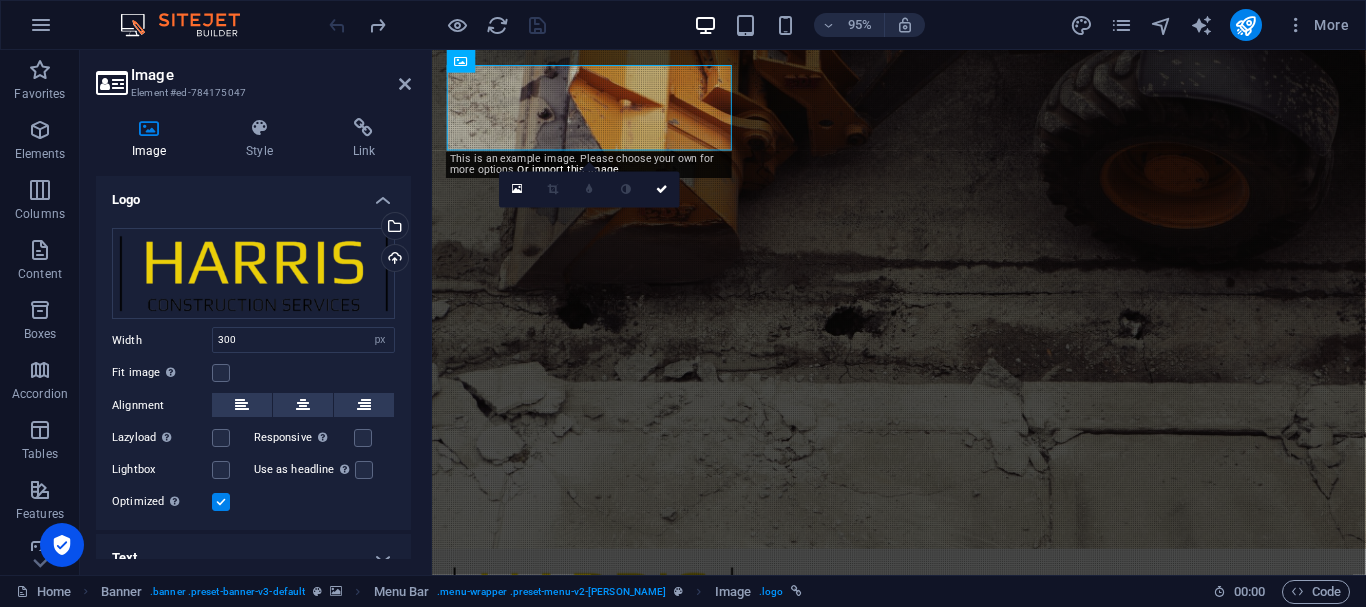 click at bounding box center [149, 128] 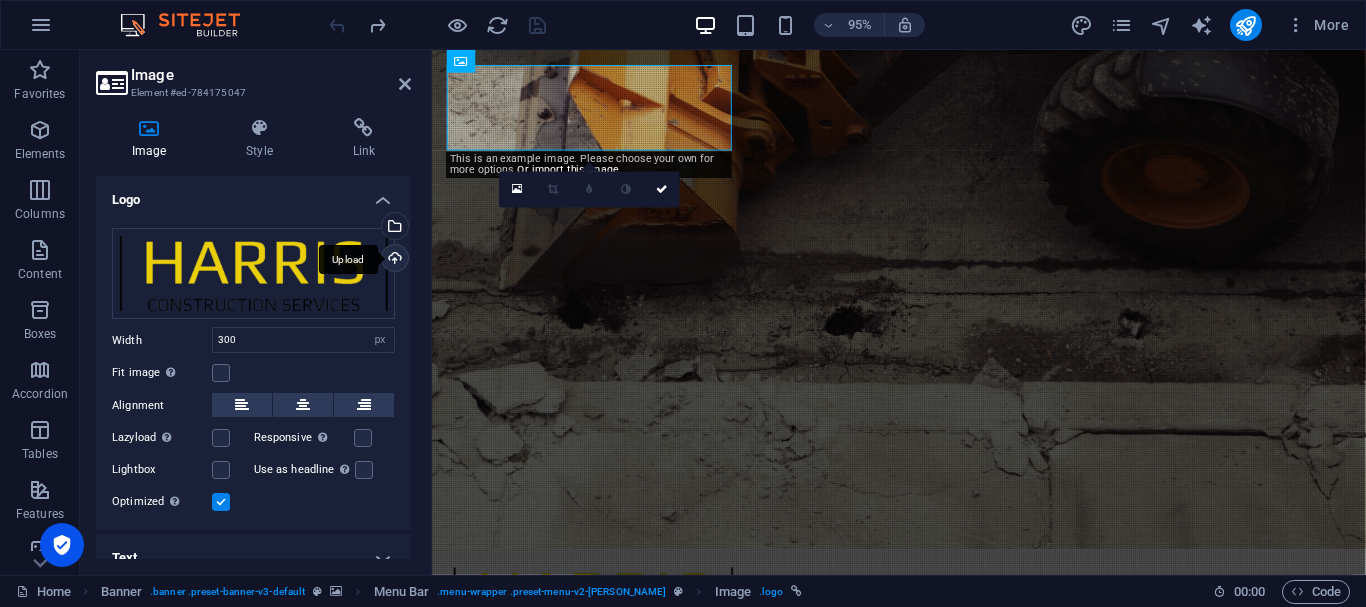 click on "Upload" at bounding box center [393, 260] 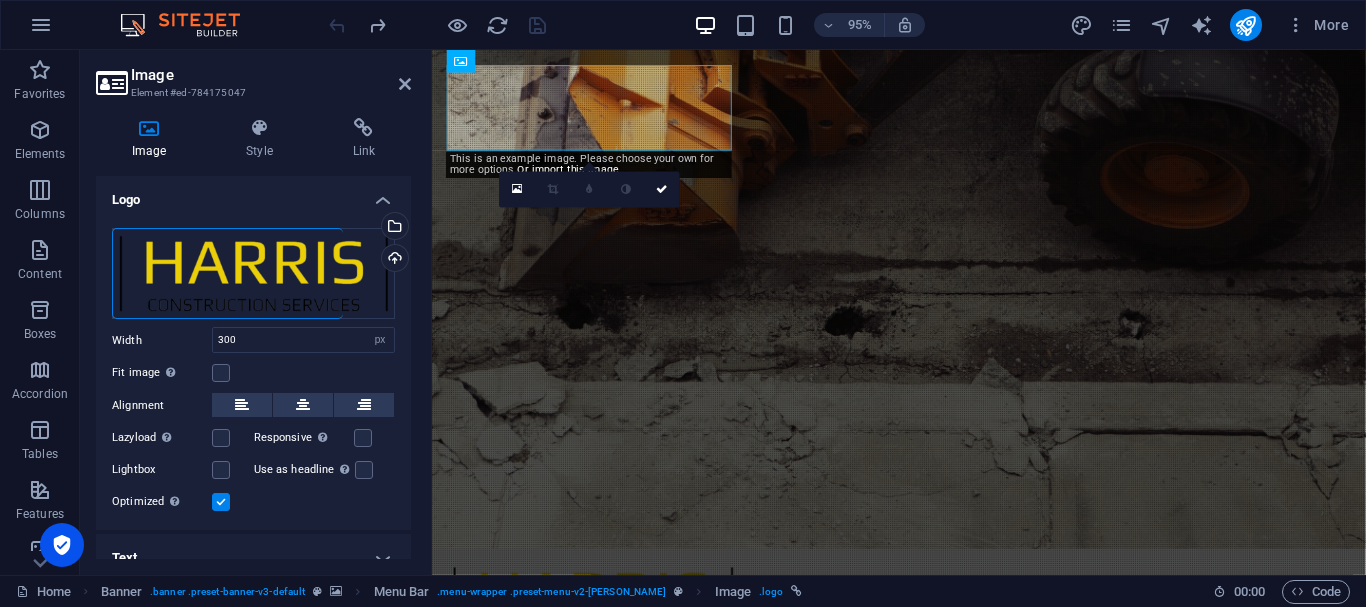 click on "Drag files here, click to choose files or select files from Files or our free stock photos & videos Select files from the file manager, stock photos, or upload file(s) Upload Width 300 Default auto px rem % em vh vw Fit image Automatically fit image to a fixed width and height Height Default auto px Alignment Lazyload Loading images after the page loads improves page speed. Responsive Automatically load retina image and smartphone optimized sizes. Lightbox Use as headline The image will be wrapped in an H1 headline tag. Useful for giving alternative text the weight of an H1 headline, e.g. for the logo. Leave unchecked if uncertain. Optimized Images are compressed to improve page speed. Position Direction Custom X offset 50 px rem % vh vw Y offset 50 px rem % vh vw" at bounding box center (253, 371) 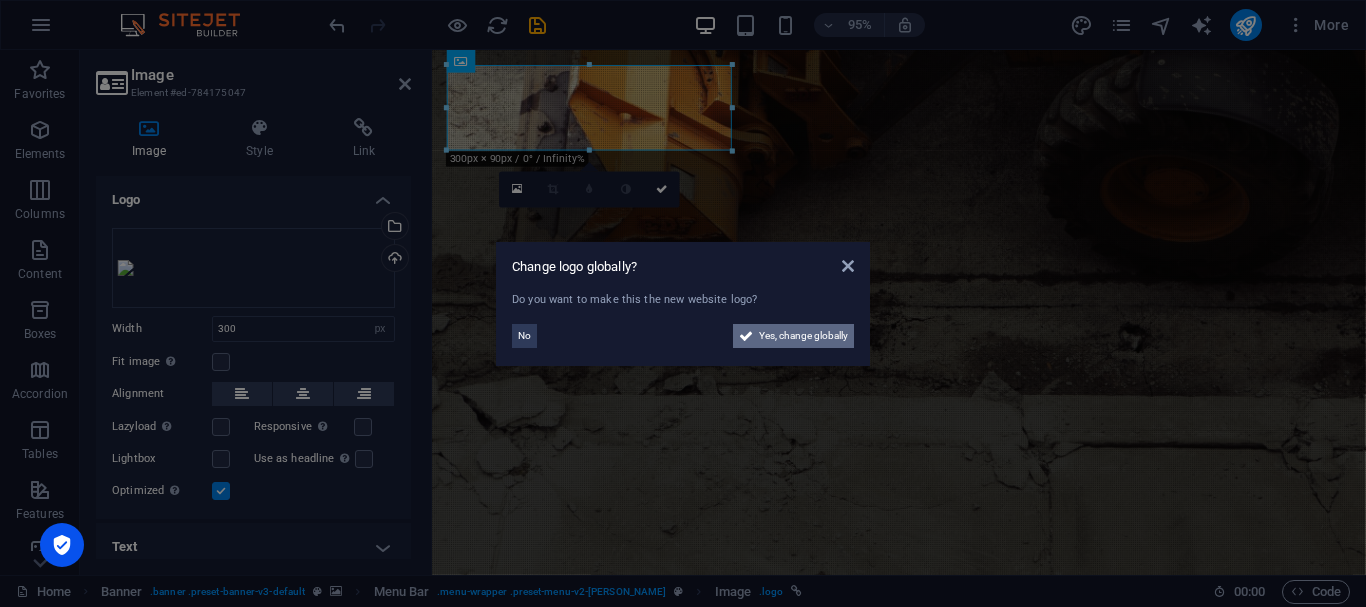 click on "Yes, change globally" at bounding box center [803, 336] 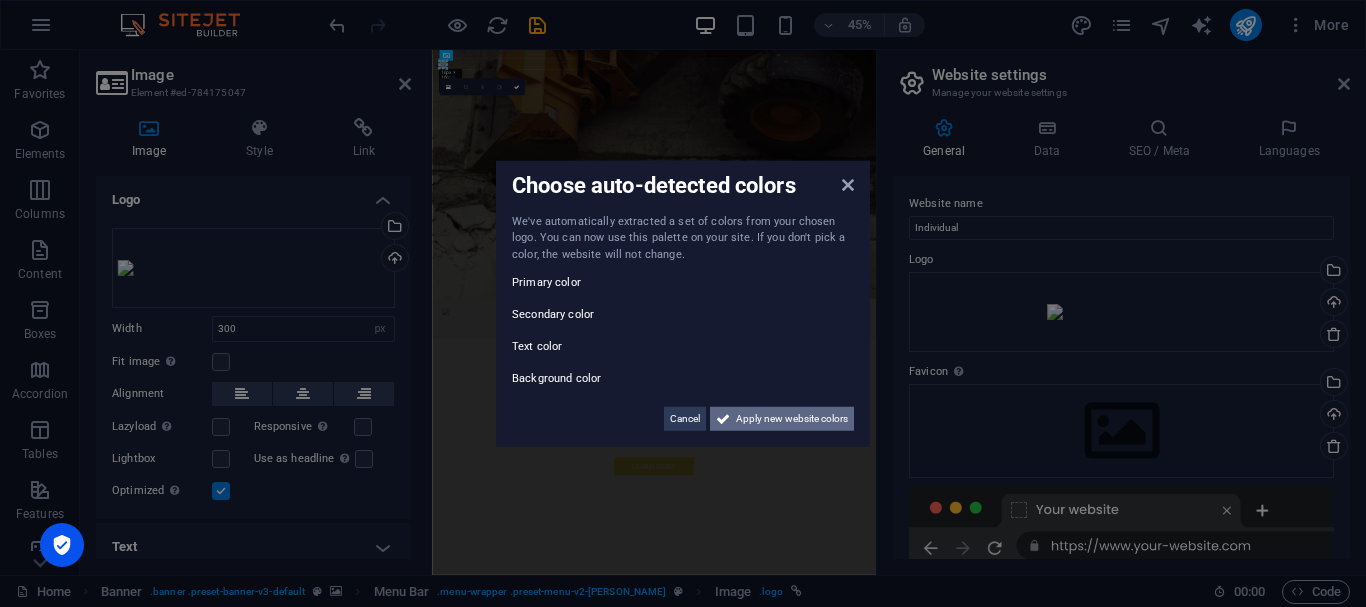 click on "Apply new website colors" at bounding box center (792, 419) 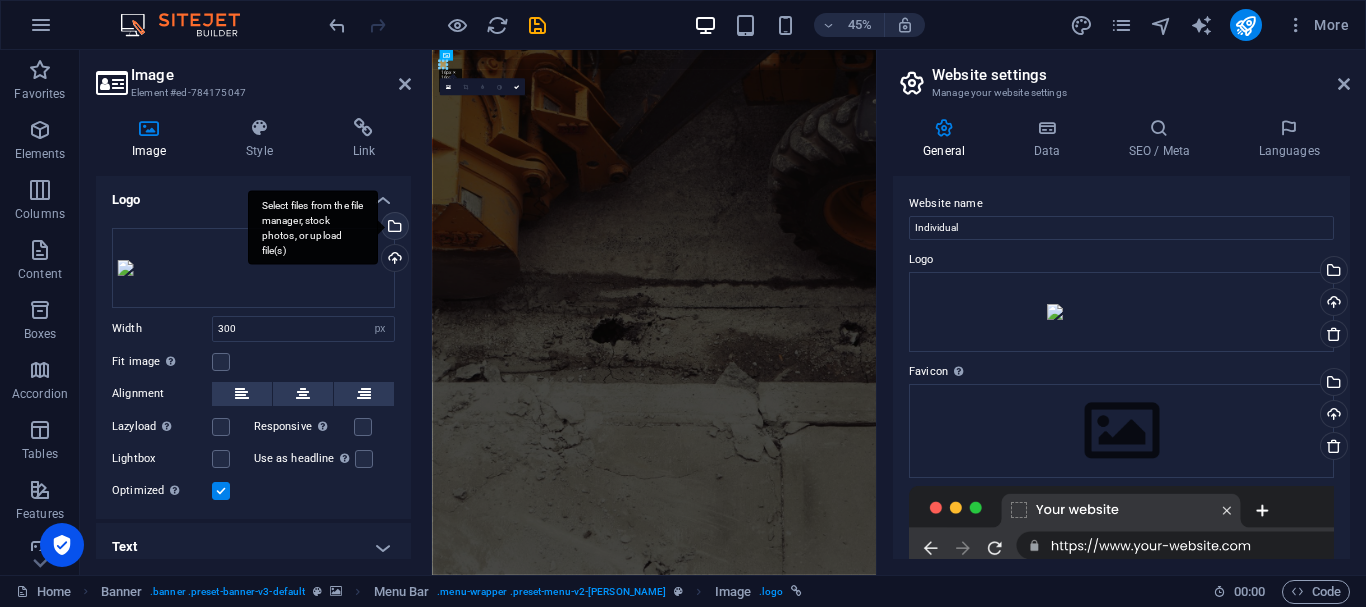 click on "Select files from the file manager, stock photos, or upload file(s)" at bounding box center [393, 228] 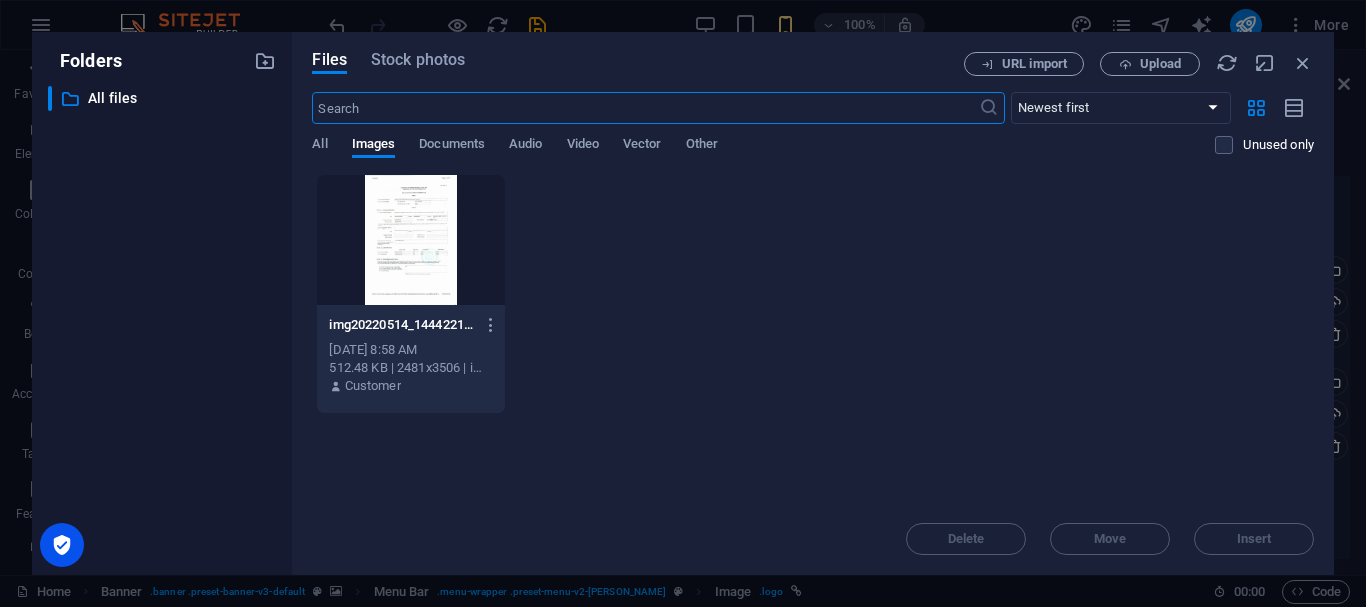 click on "Jul 11, 2025 8:58 AM" at bounding box center [410, 350] 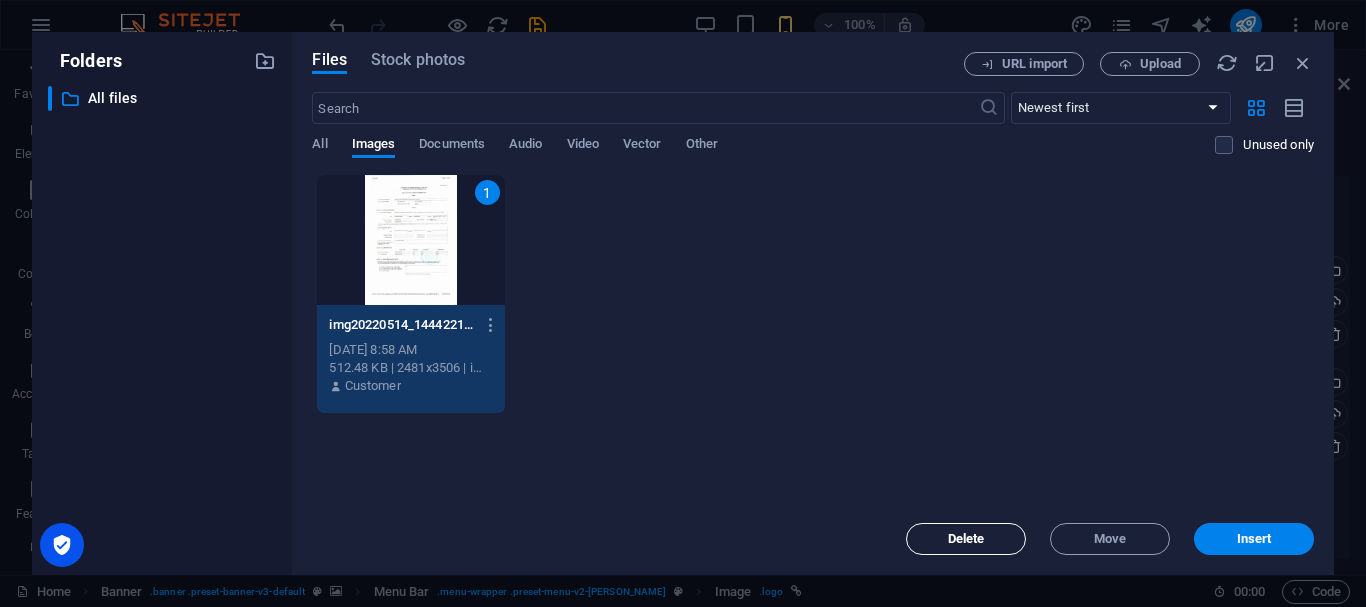 click on "Delete" at bounding box center (966, 539) 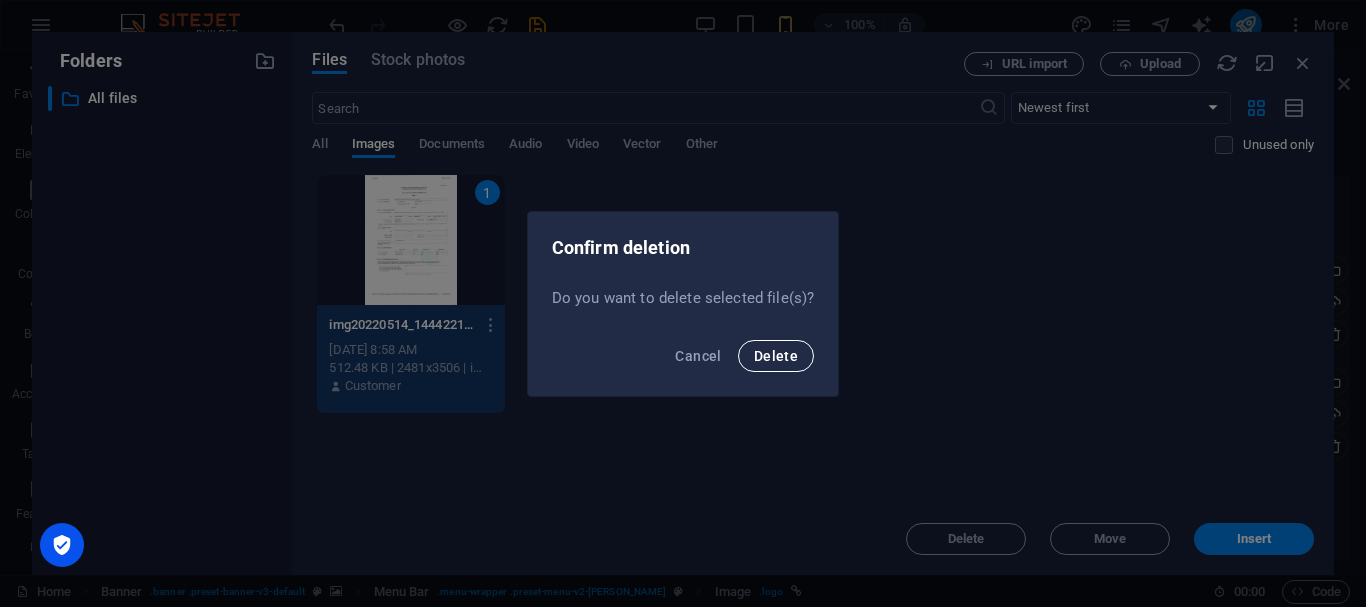 click on "Delete" at bounding box center (776, 356) 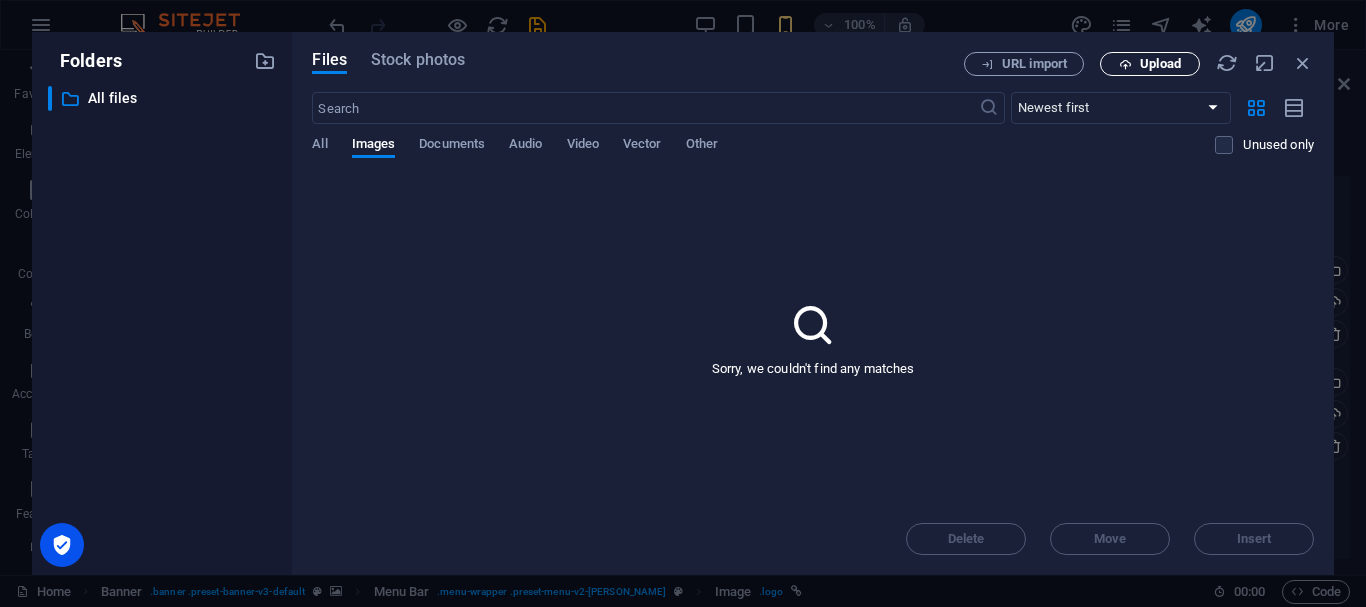 click on "Upload" at bounding box center [1160, 64] 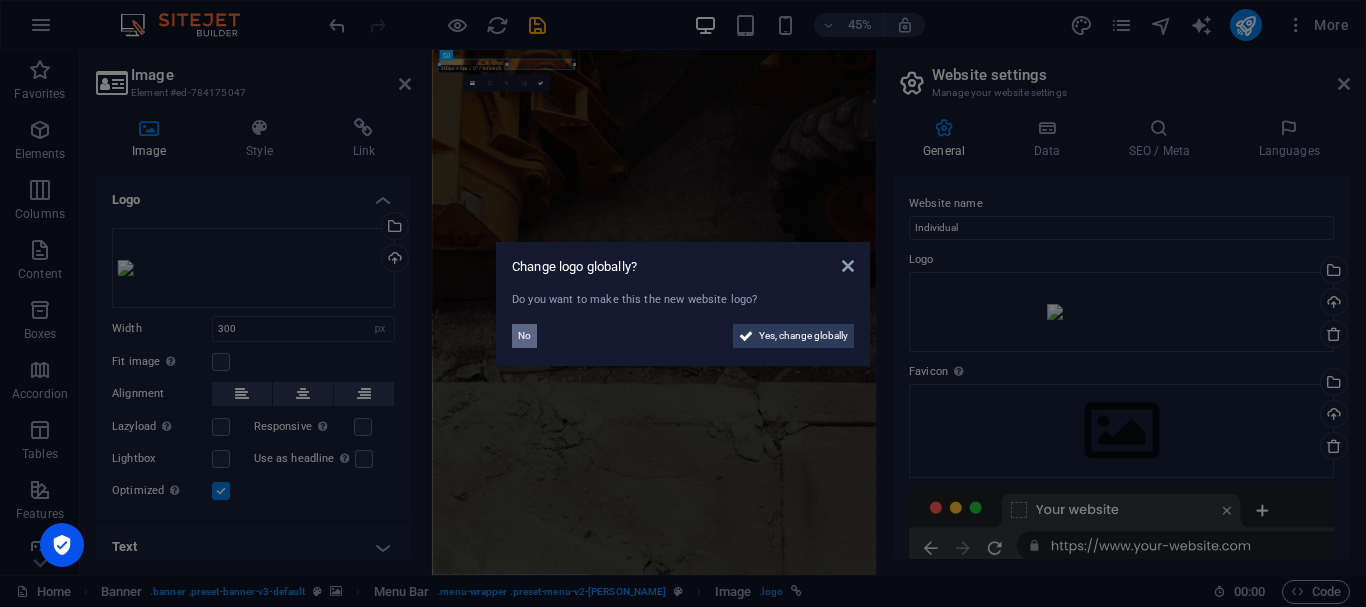 click on "No" at bounding box center [524, 336] 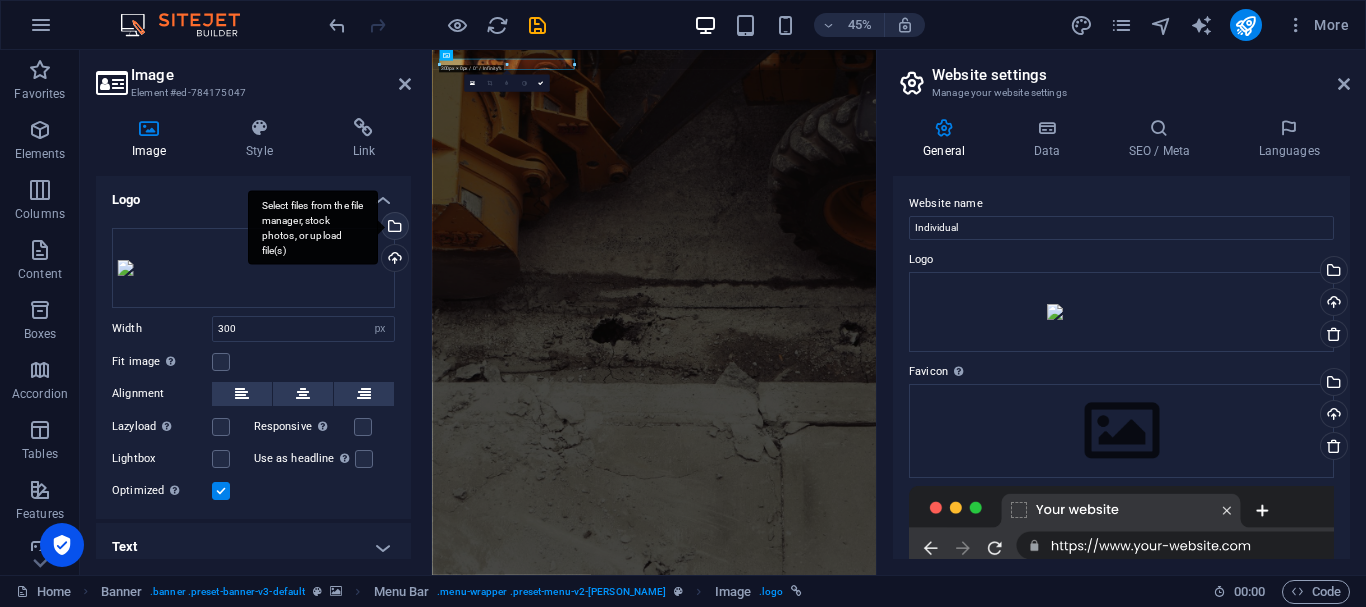 click on "Select files from the file manager, stock photos, or upload file(s)" at bounding box center (393, 228) 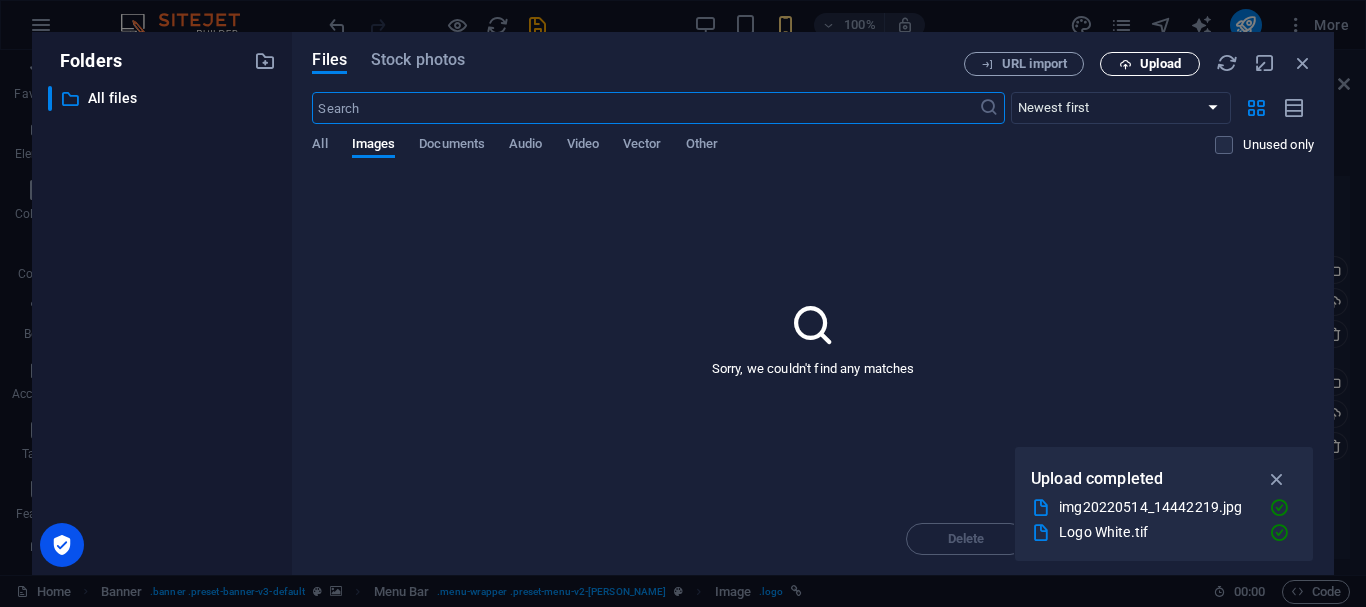 click on "Upload" at bounding box center (1160, 64) 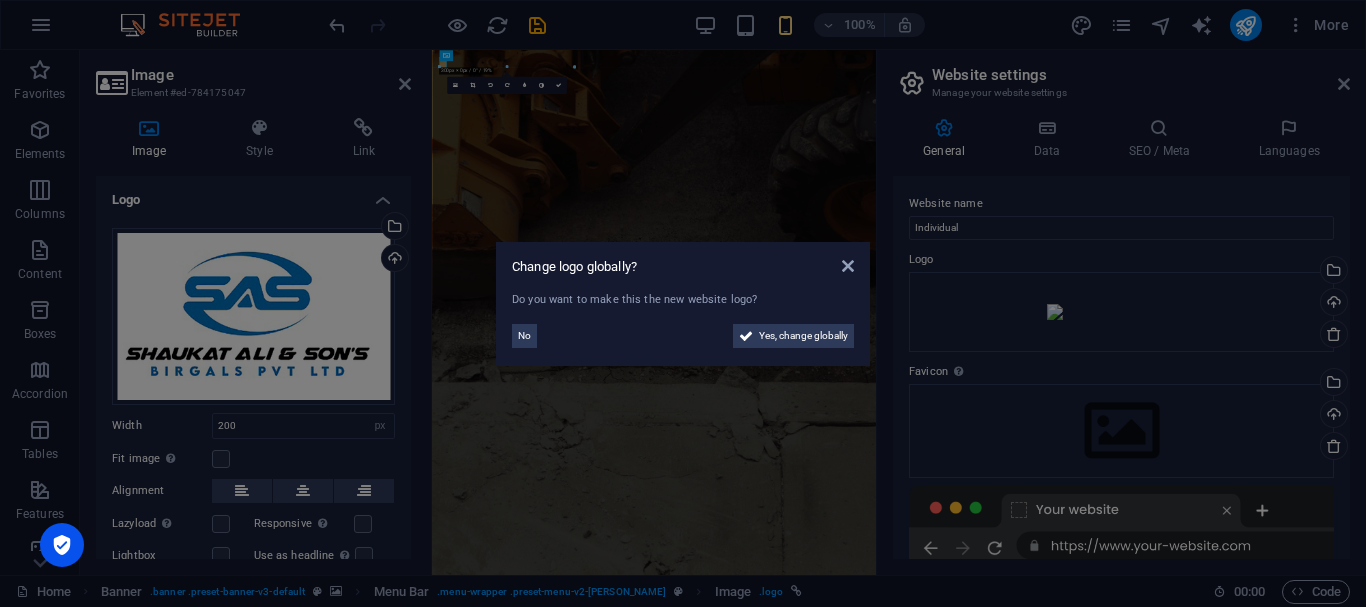 type on "300" 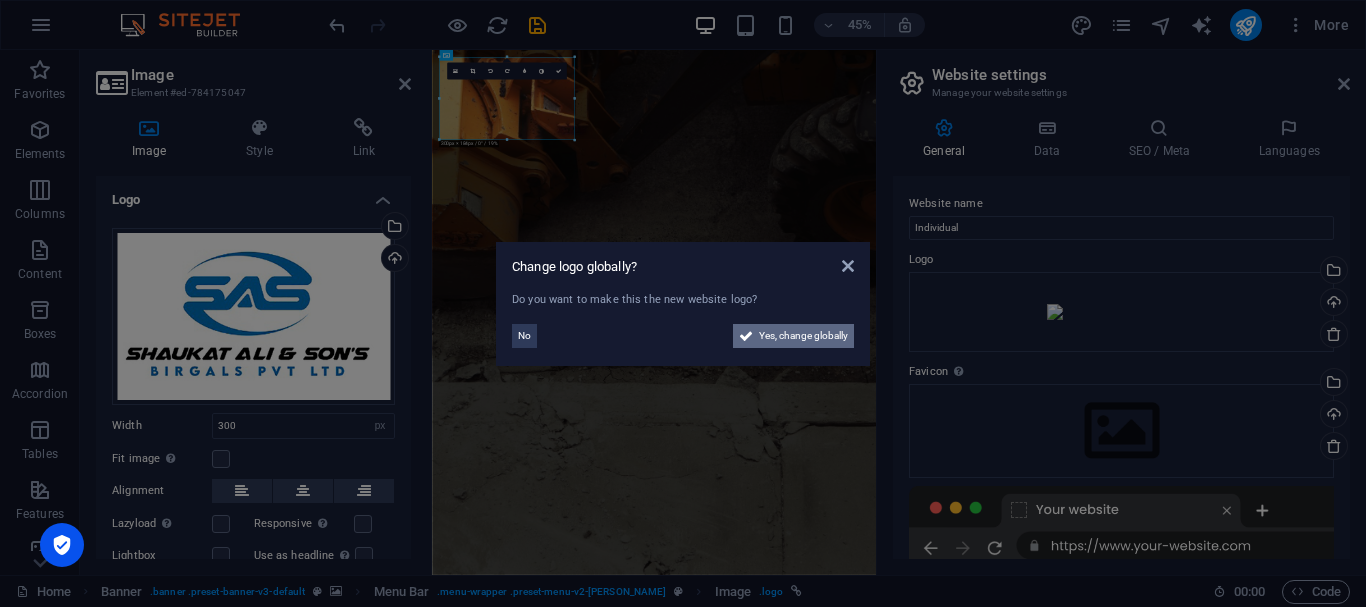 click on "Yes, change globally" at bounding box center (803, 336) 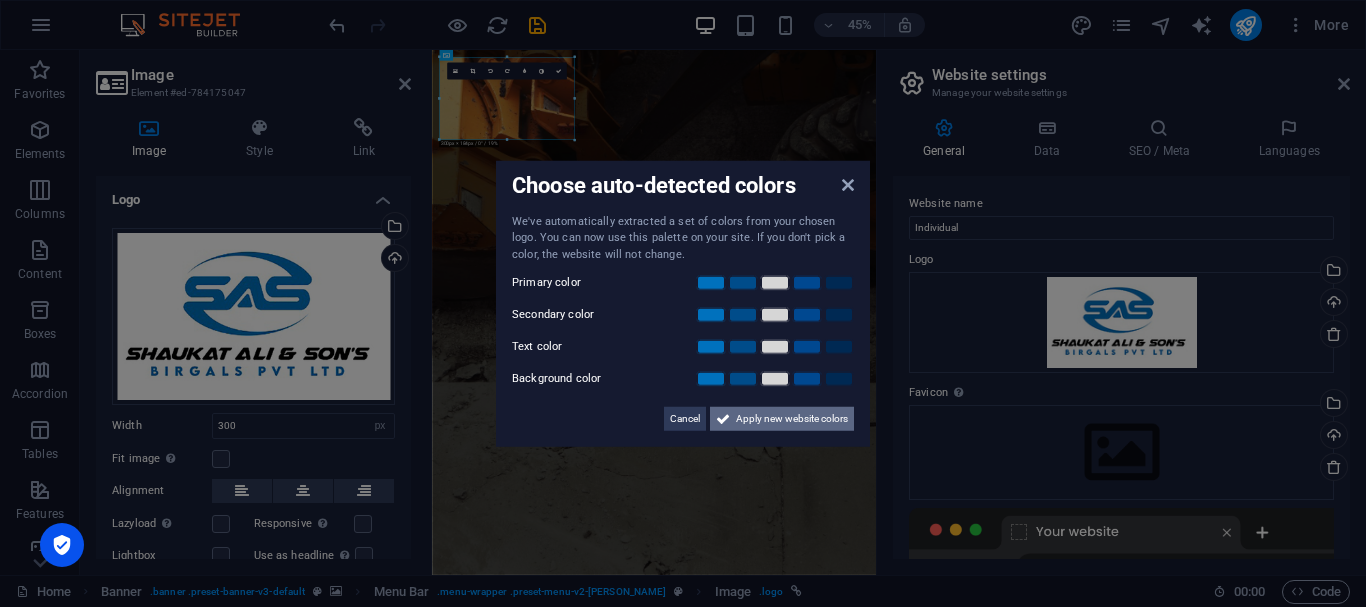 click on "Apply new website colors" at bounding box center (792, 419) 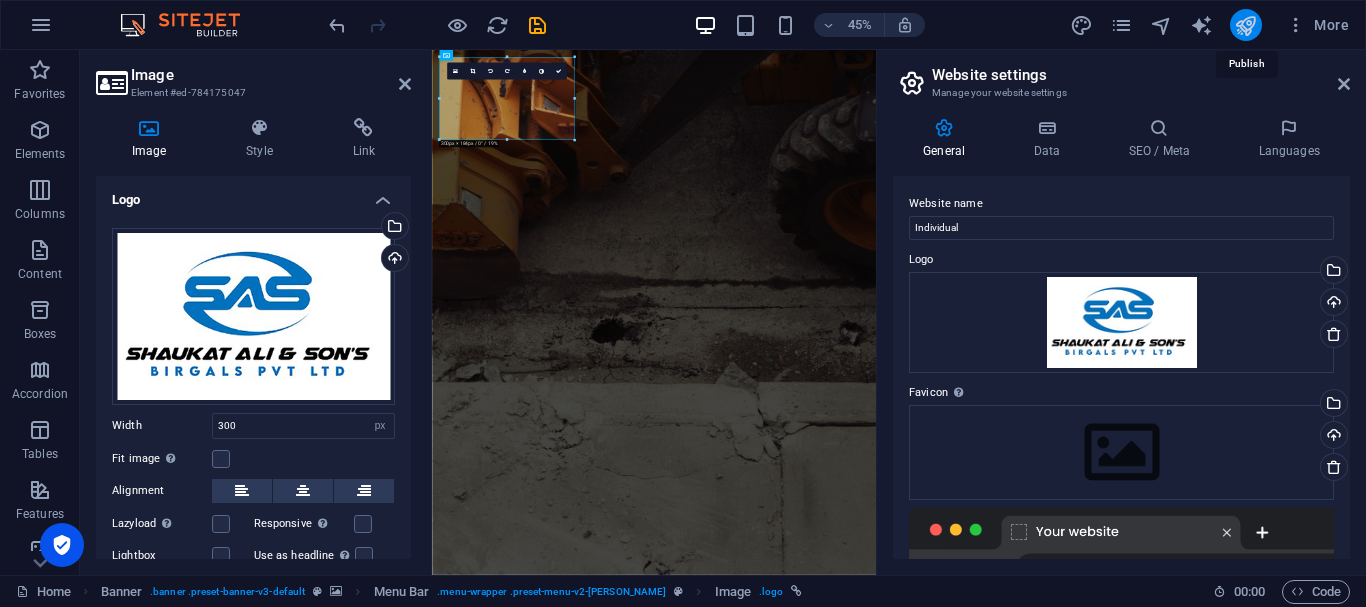click at bounding box center [1245, 25] 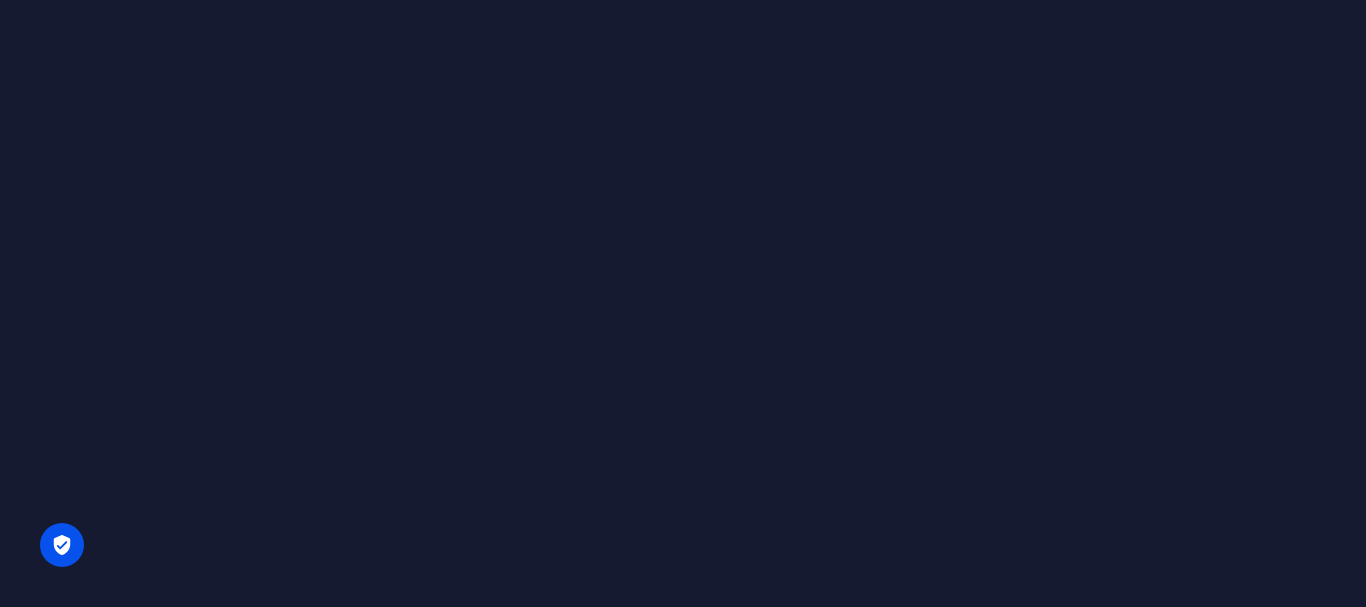 scroll, scrollTop: 0, scrollLeft: 0, axis: both 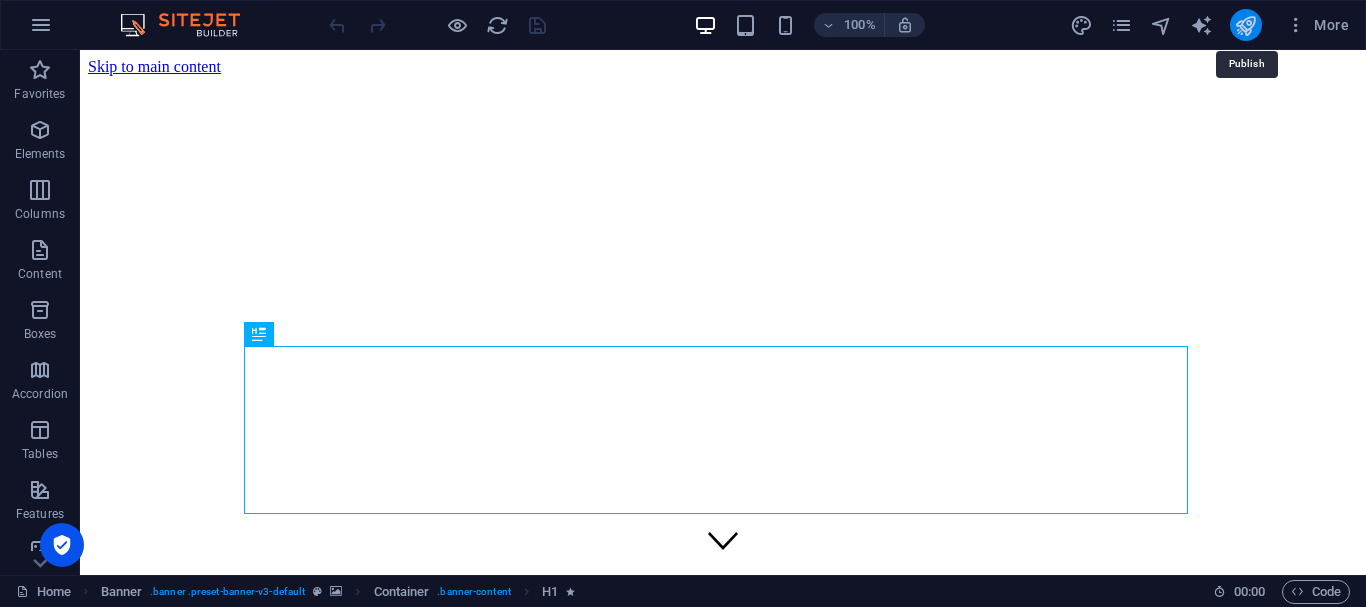 click at bounding box center [1245, 25] 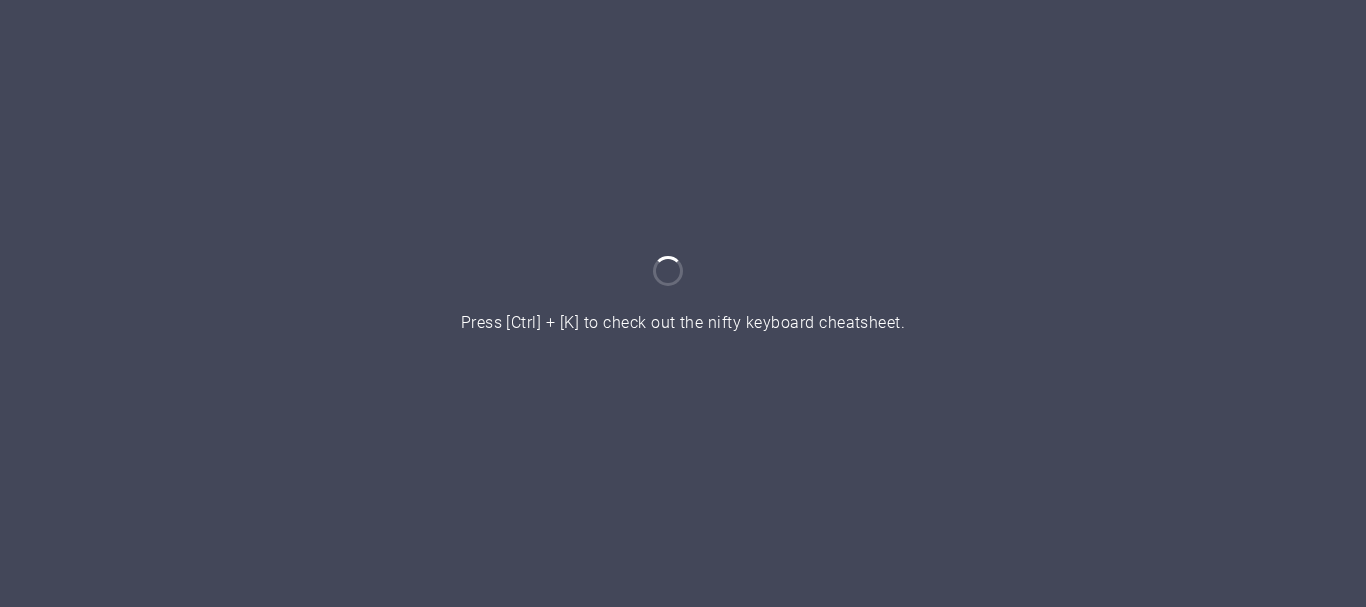 scroll, scrollTop: 0, scrollLeft: 0, axis: both 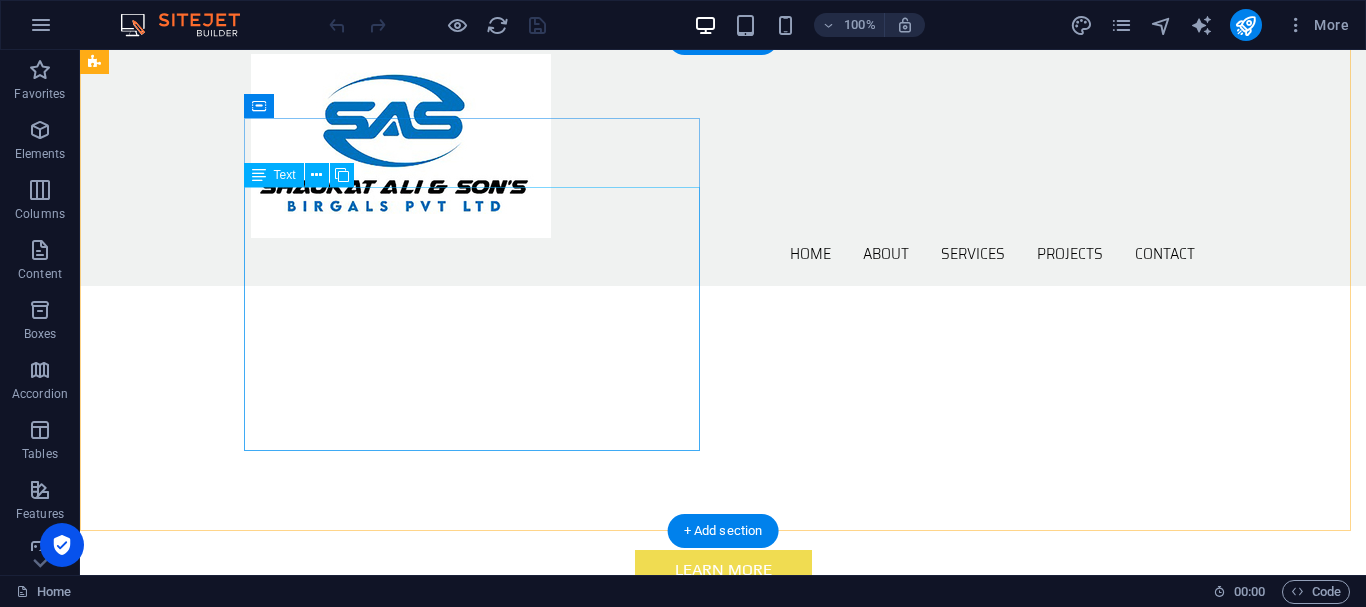 click on "Lorem ipsum dolor sit amet, consetetur sadipscing elitr, sed diam nonumy eirmod tempor invidunt ut labore et dolore magna aliquyam erat, sed diam voluptua. At vero eos et accusam et justo duo dolores et ea rebum. Stet clita kasd gubergren, no sea takimata sanctus est Lorem ipsum dolor sit amet.  Lorem ipsum dolor sit amet, consetetur sadipscing elitr, sed diam nonumy eirmod tempor invidunt ut labore et dolore magna aliquyam erat, sed diam voluptua. At vero eos et accusam et justo duo dolores et ea rebum. Stet clita kasd gubergren, no sea takimata sanctus est Lorem ipsum dolor sit amet." at bounding box center (568, 904) 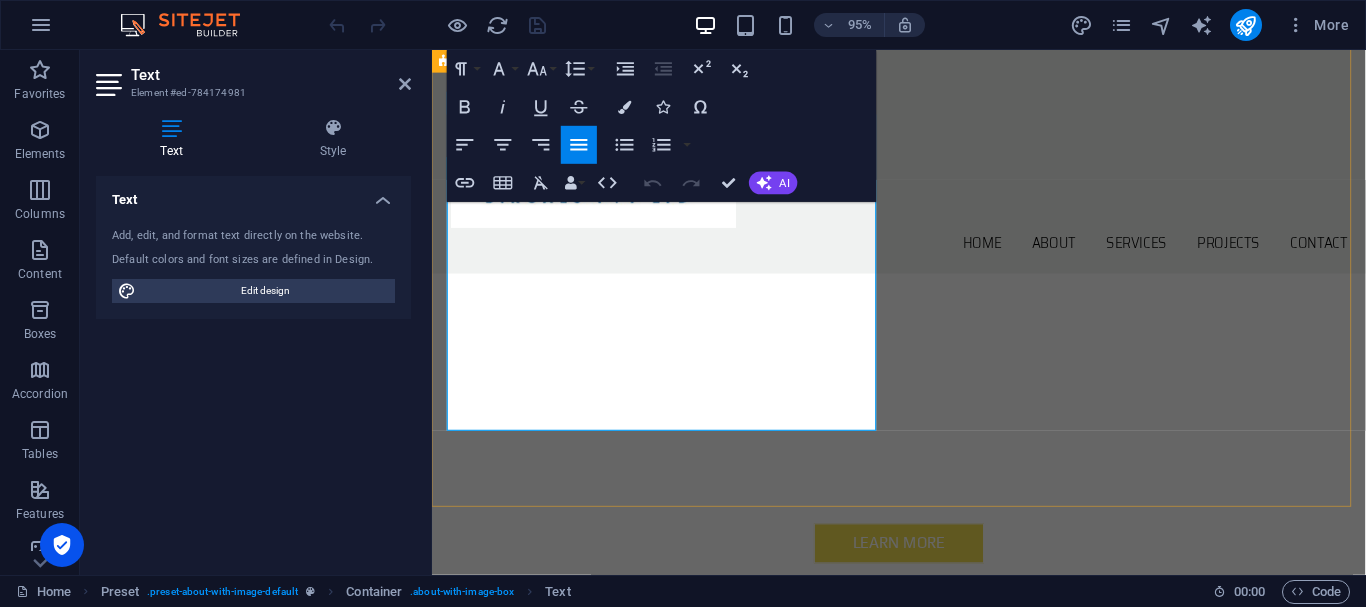 click on "Lorem ipsum dolor sit amet, consetetur sadipscing elitr, sed diam nonumy eirmod tempor invidunt ut labore et dolore magna aliquyam erat, sed diam voluptua. At vero eos et accusam et [PERSON_NAME] duo [PERSON_NAME] et ea rebum. Stet clita kasd gubergren, no sea takimata sanctus est Lorem ipsum dolor sit amet." at bounding box center (920, 952) 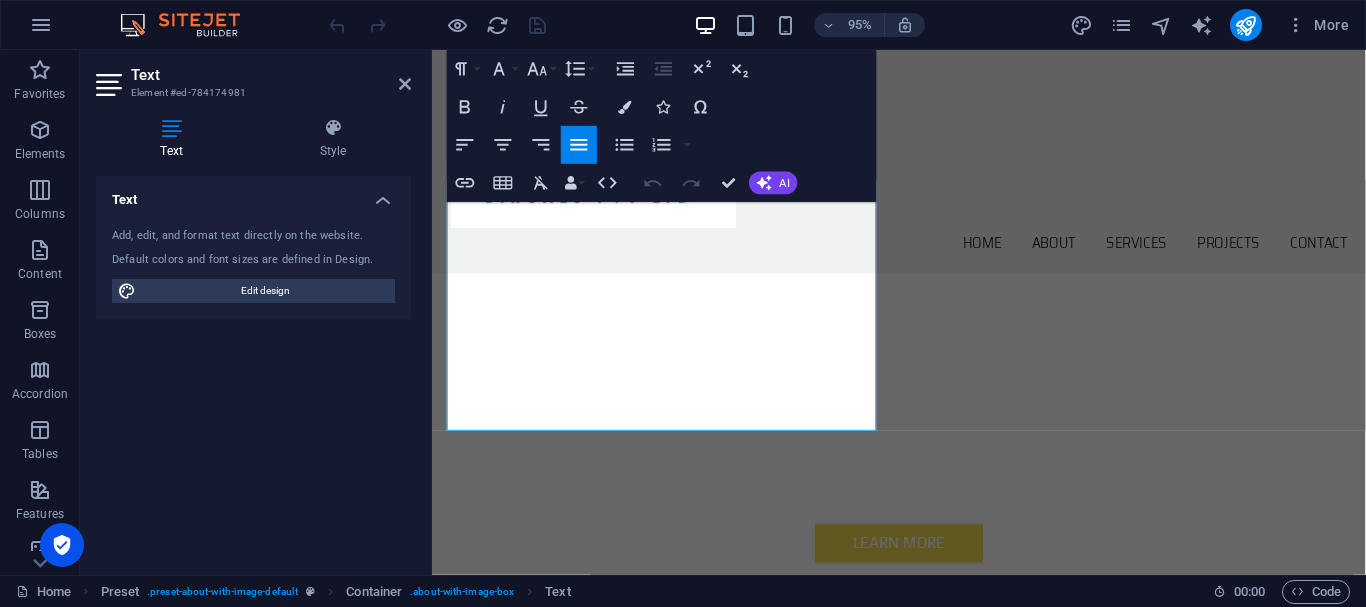 drag, startPoint x: 638, startPoint y: 435, endPoint x: 832, endPoint y: 167, distance: 330.84738 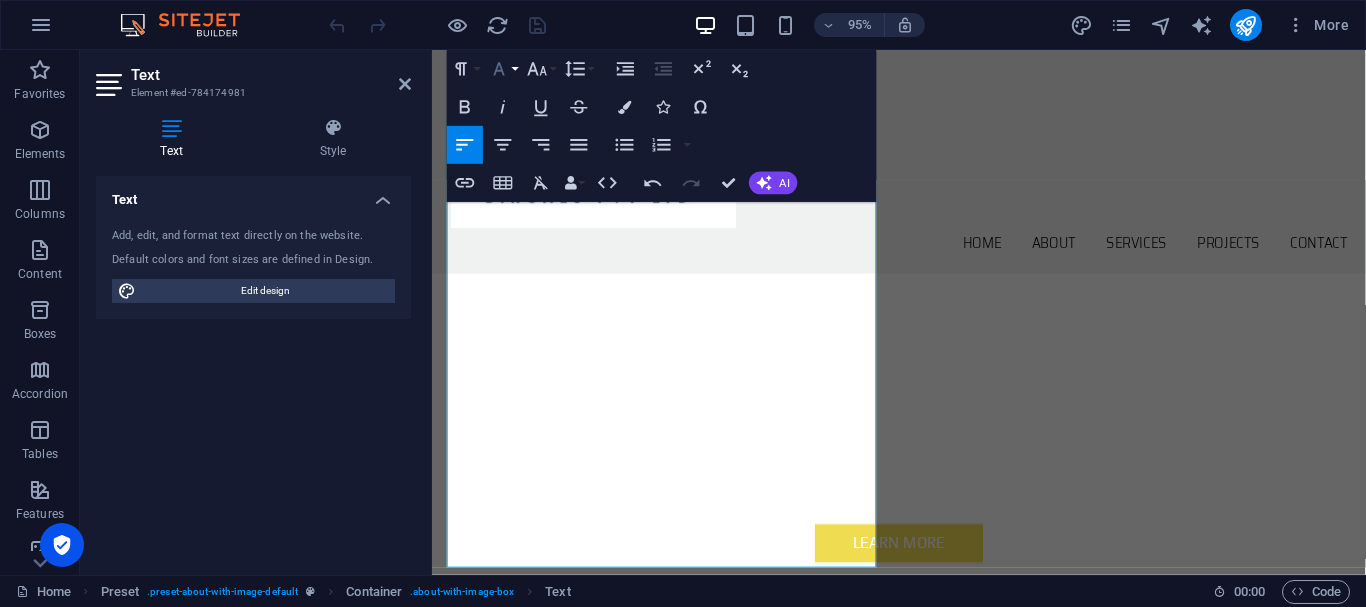 click 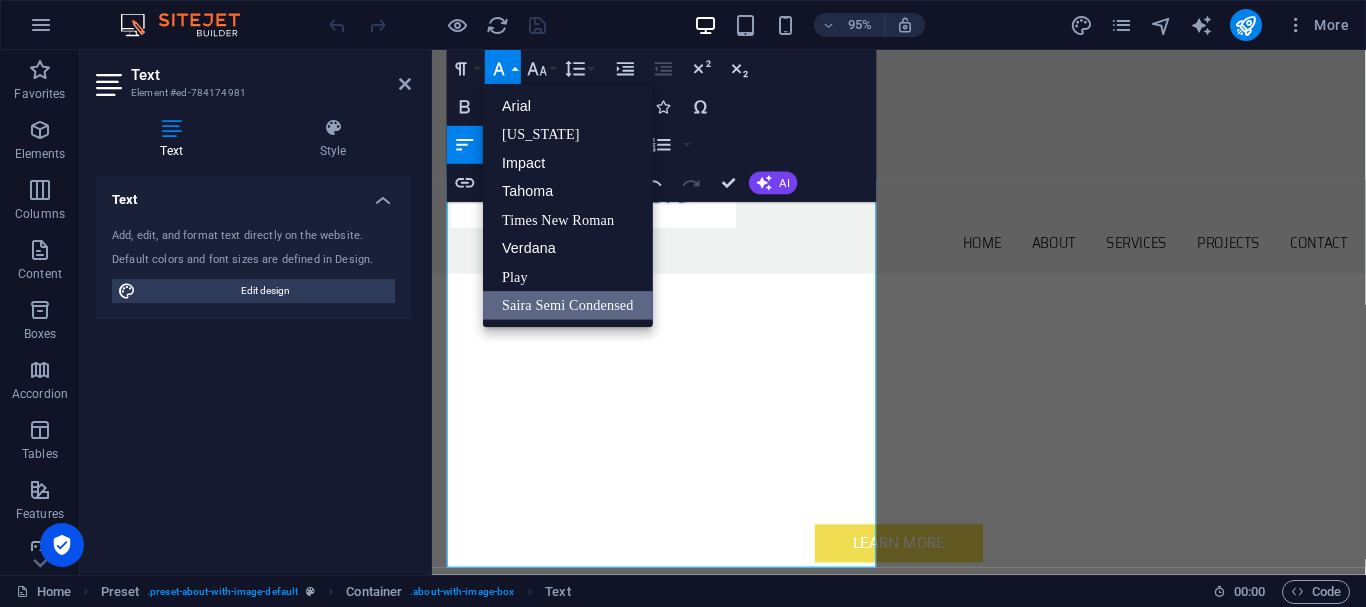 scroll, scrollTop: 0, scrollLeft: 0, axis: both 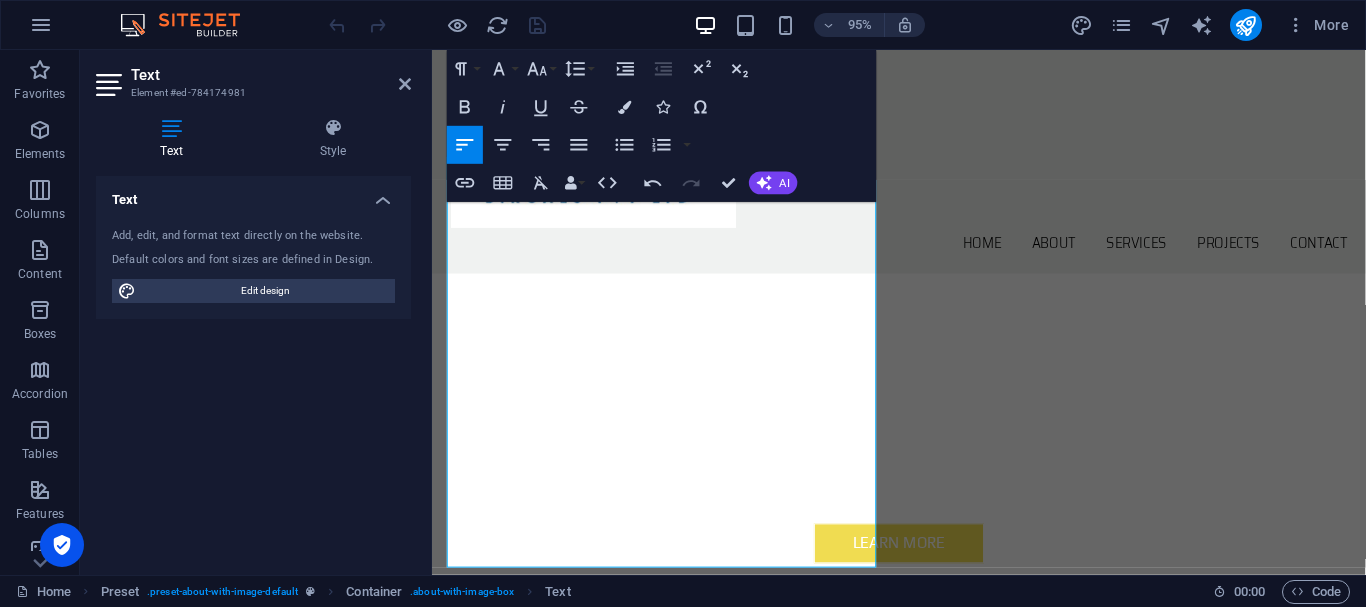 click on "Text" at bounding box center [253, 194] 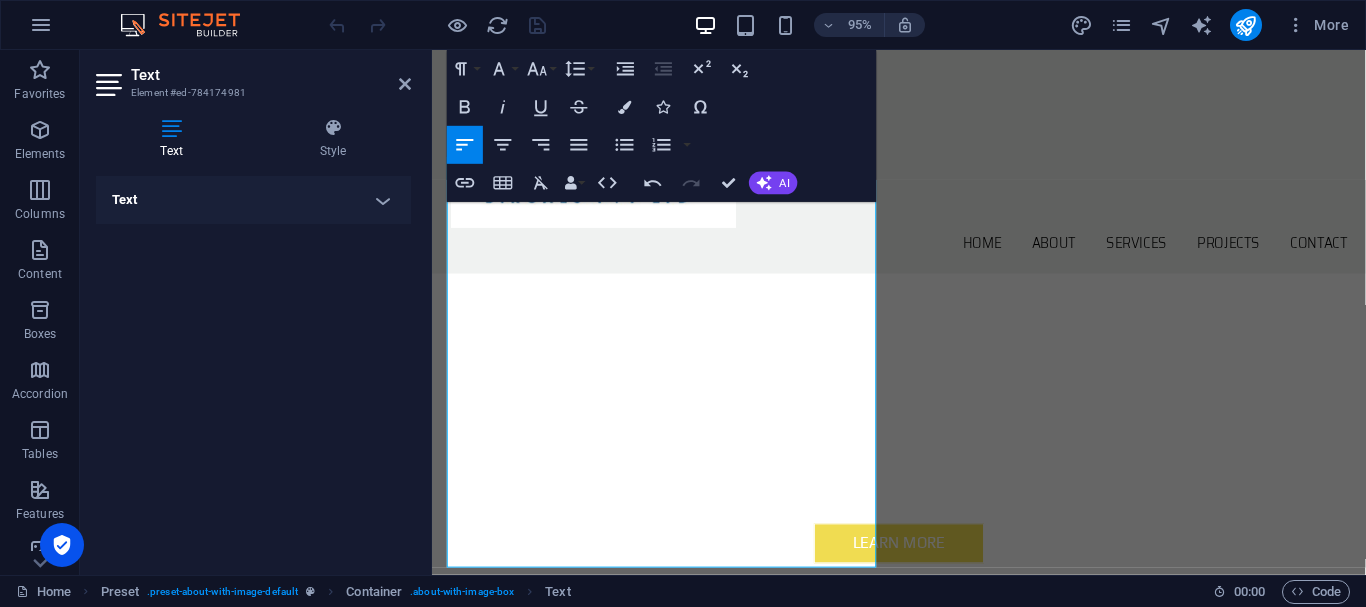 click at bounding box center [437, 25] 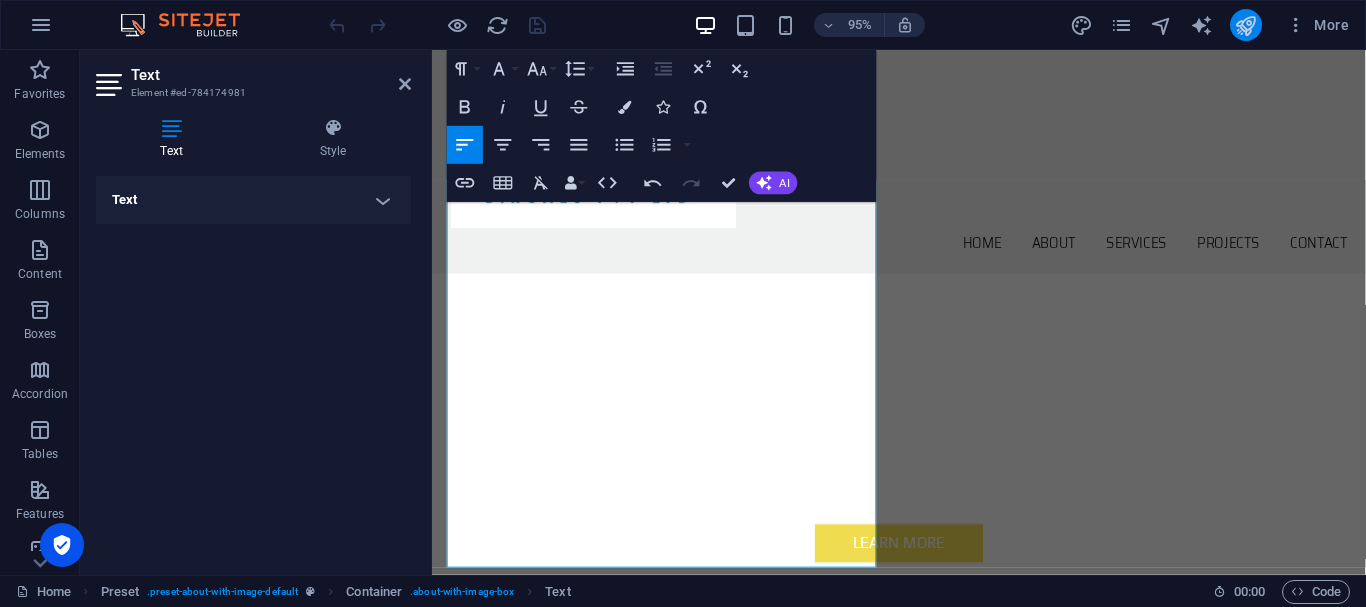 click at bounding box center [1246, 25] 